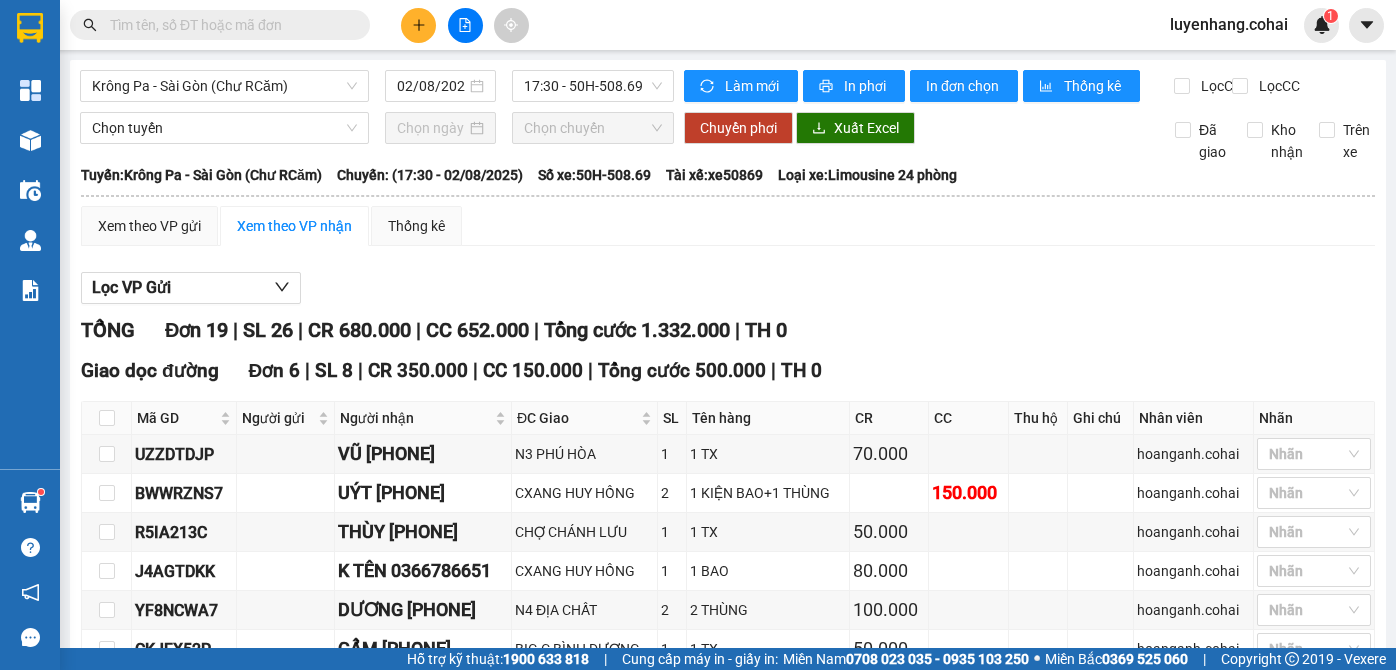 scroll, scrollTop: 0, scrollLeft: 0, axis: both 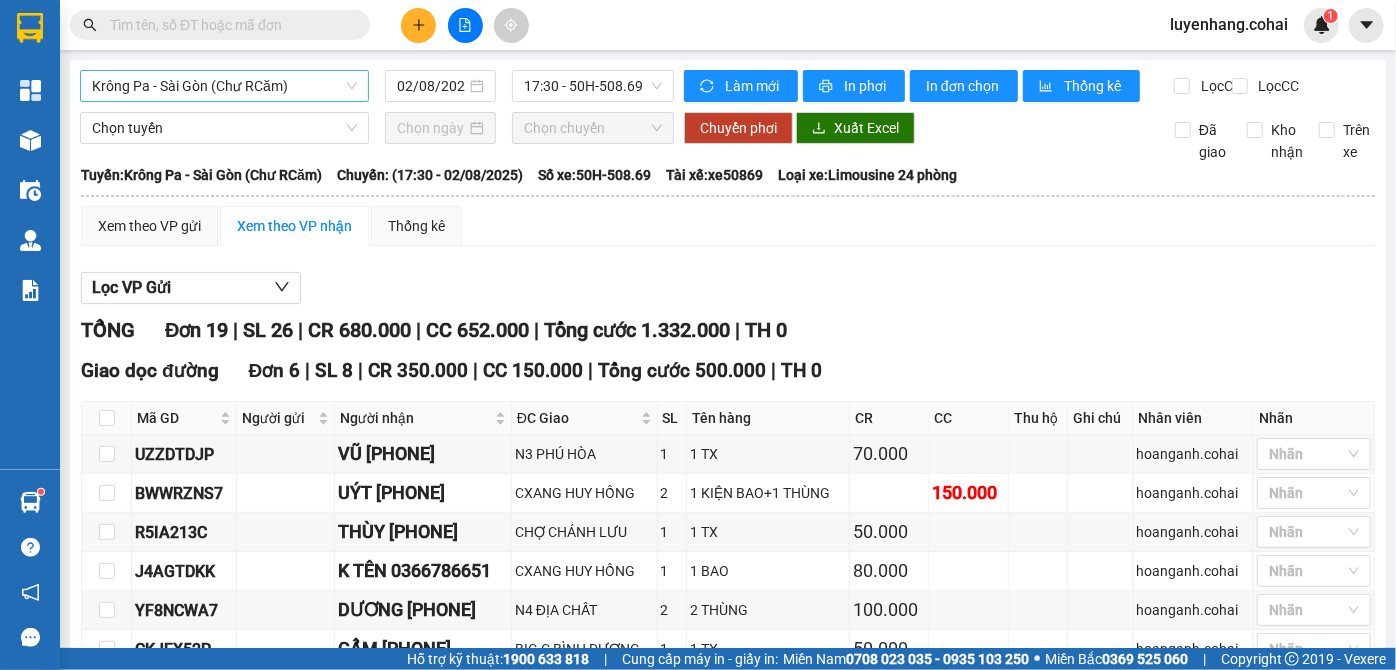 click on "Krông Pa - Sài Gòn (Chư RCăm)" at bounding box center [224, 86] 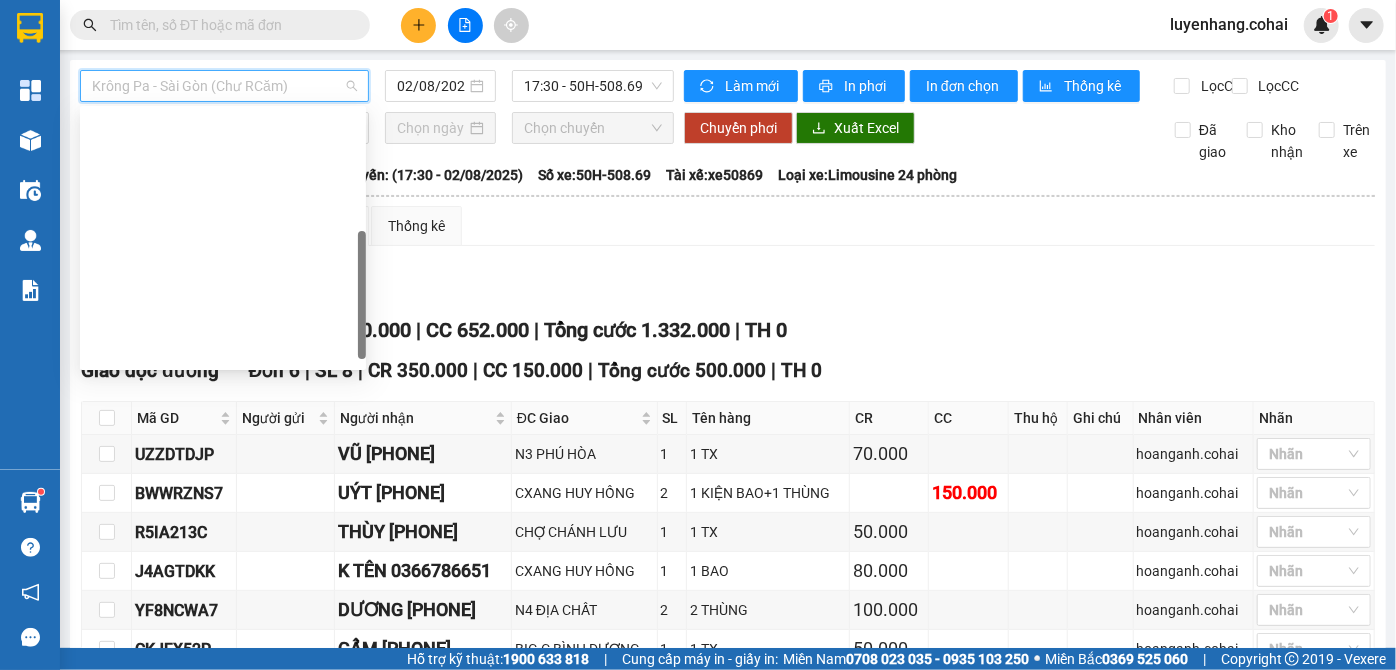 scroll, scrollTop: 272, scrollLeft: 0, axis: vertical 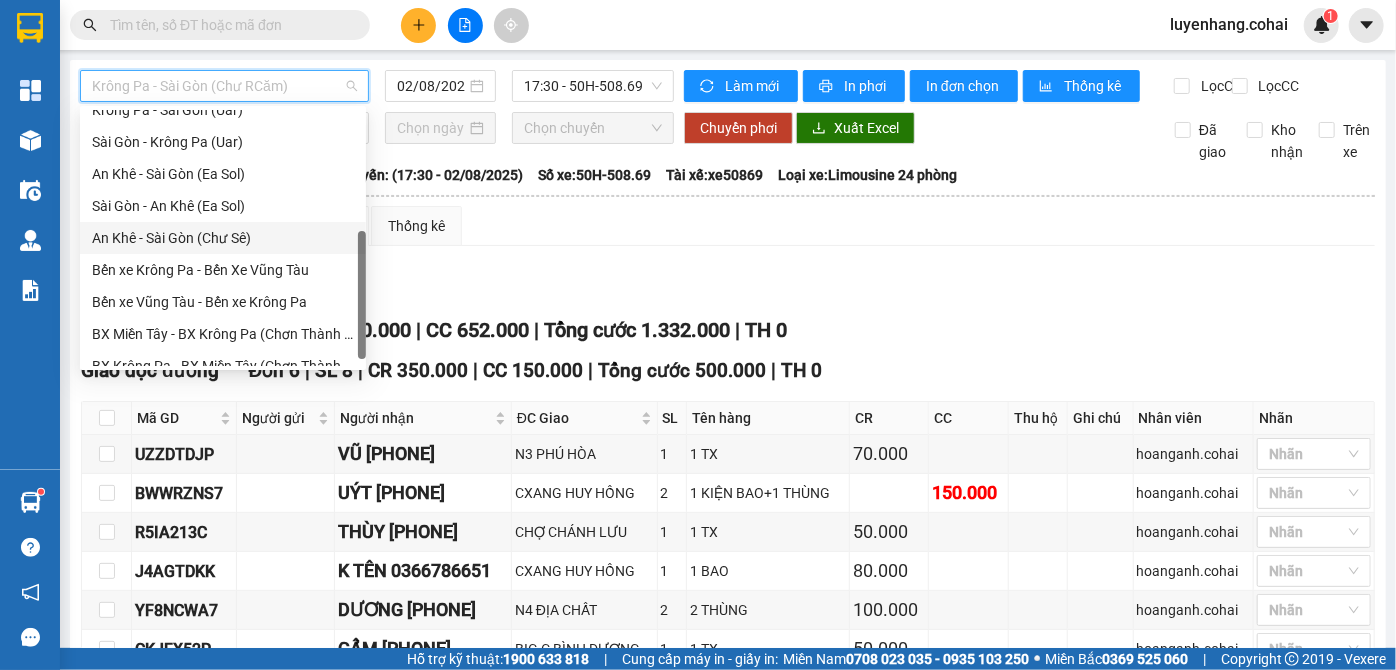click on "An Khê - Sài Gòn (Chư Sê)" at bounding box center (223, 238) 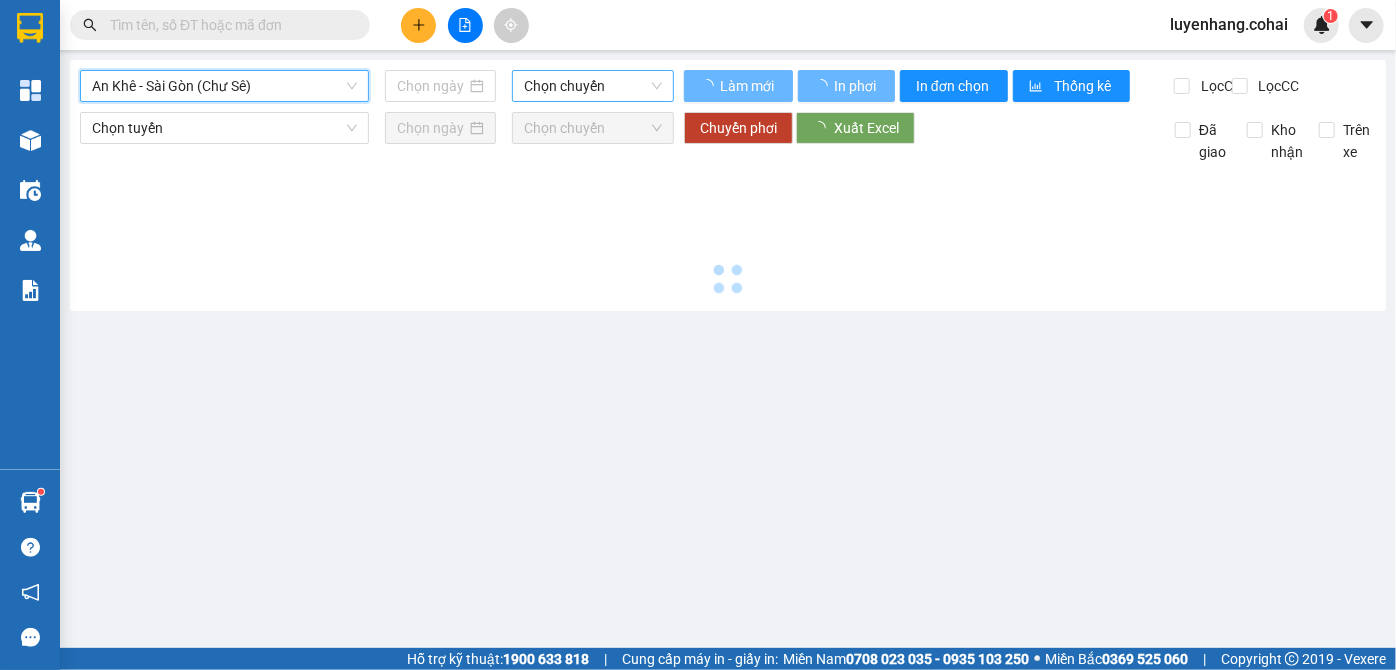 type on "02/08/2025" 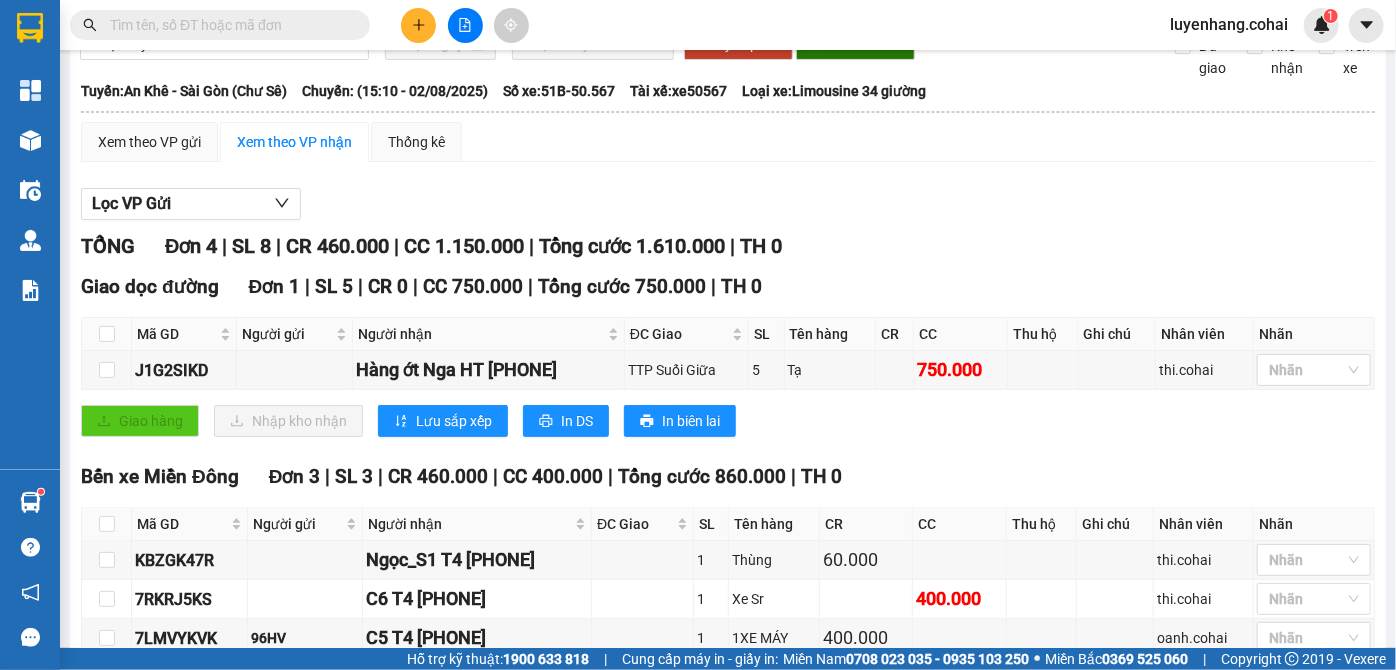 scroll, scrollTop: 0, scrollLeft: 0, axis: both 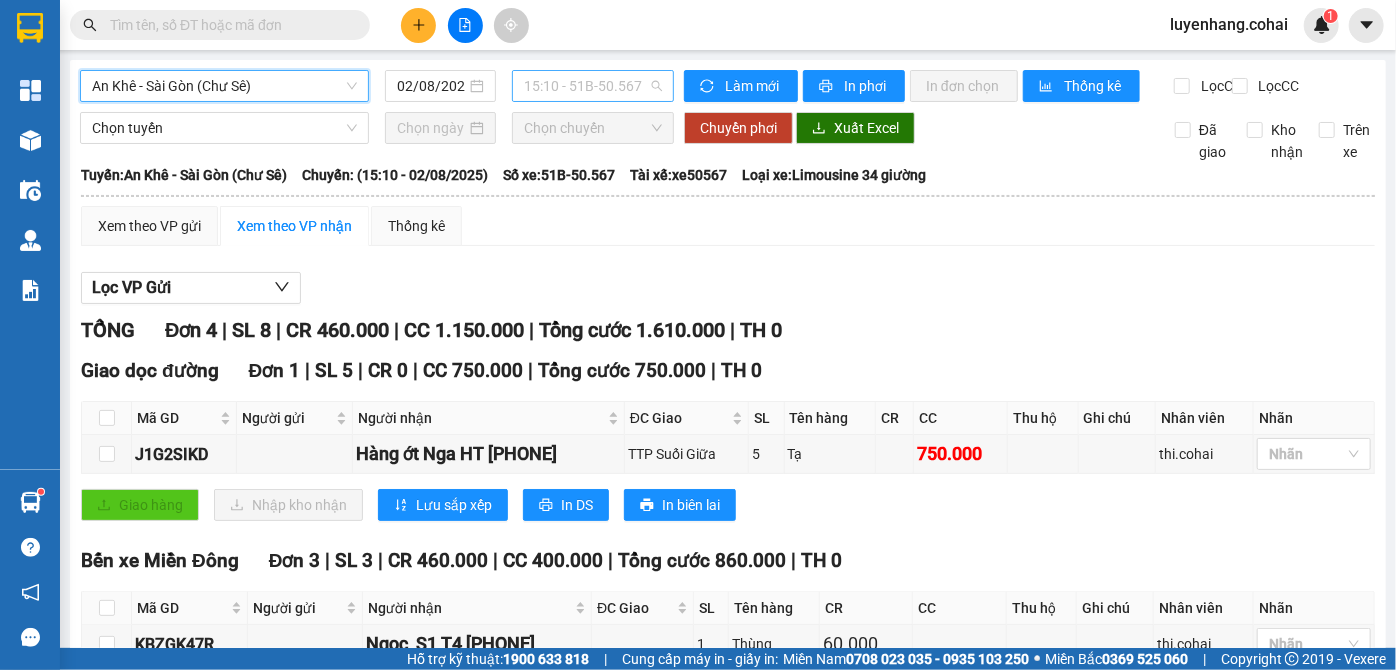 click on "15:10     - 51B-50.567" at bounding box center [593, 86] 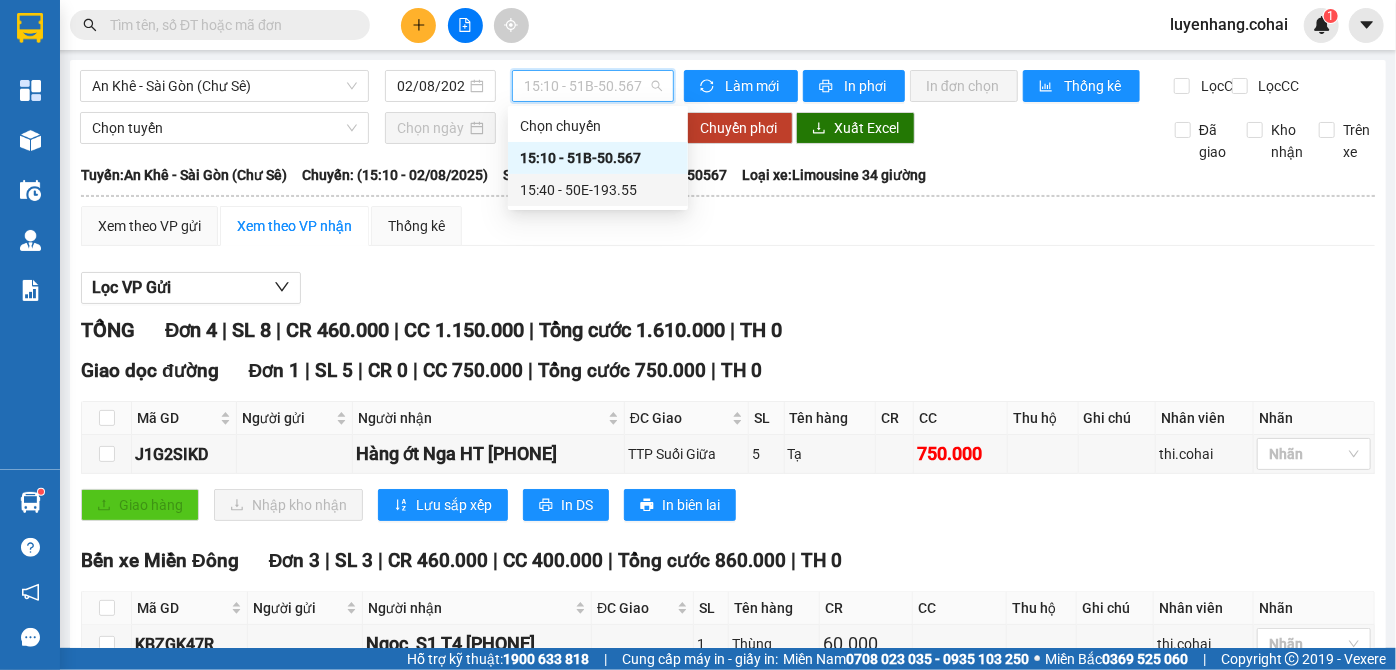 click on "15:40     - 50E-193.55" at bounding box center [598, 190] 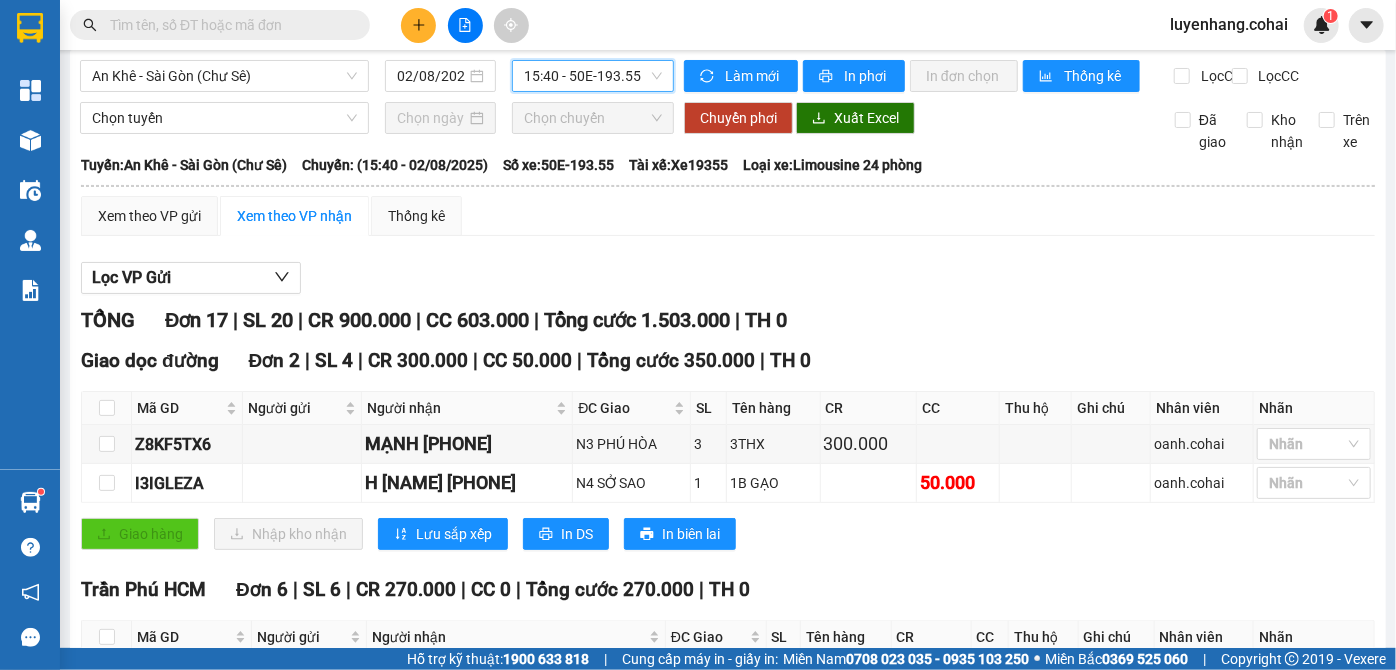 scroll, scrollTop: 0, scrollLeft: 0, axis: both 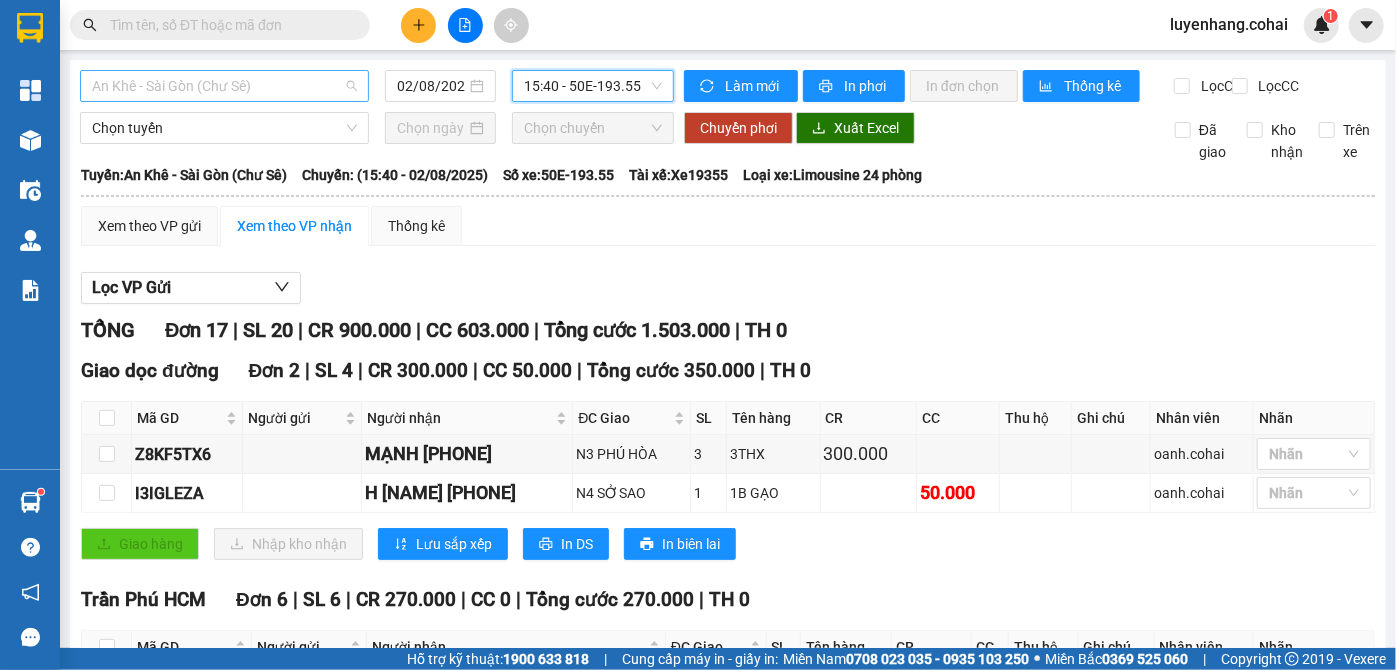 drag, startPoint x: 284, startPoint y: 76, endPoint x: 278, endPoint y: 88, distance: 13.416408 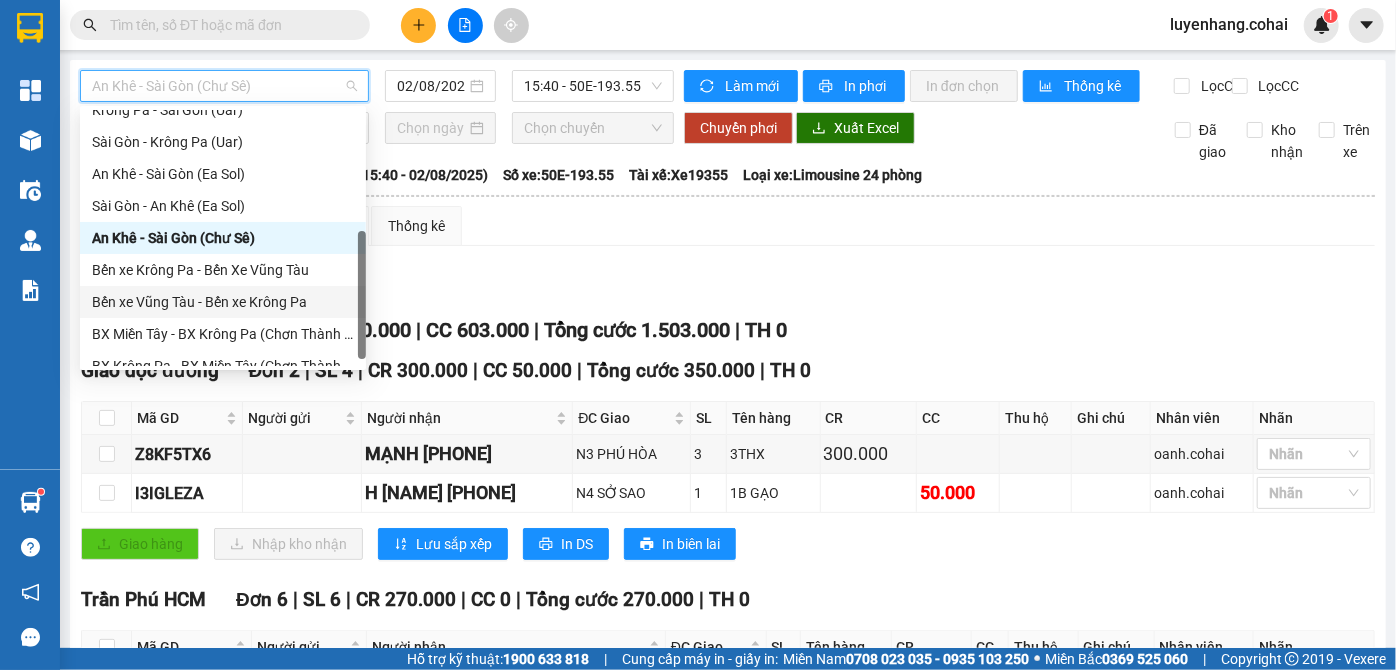 scroll, scrollTop: 0, scrollLeft: 0, axis: both 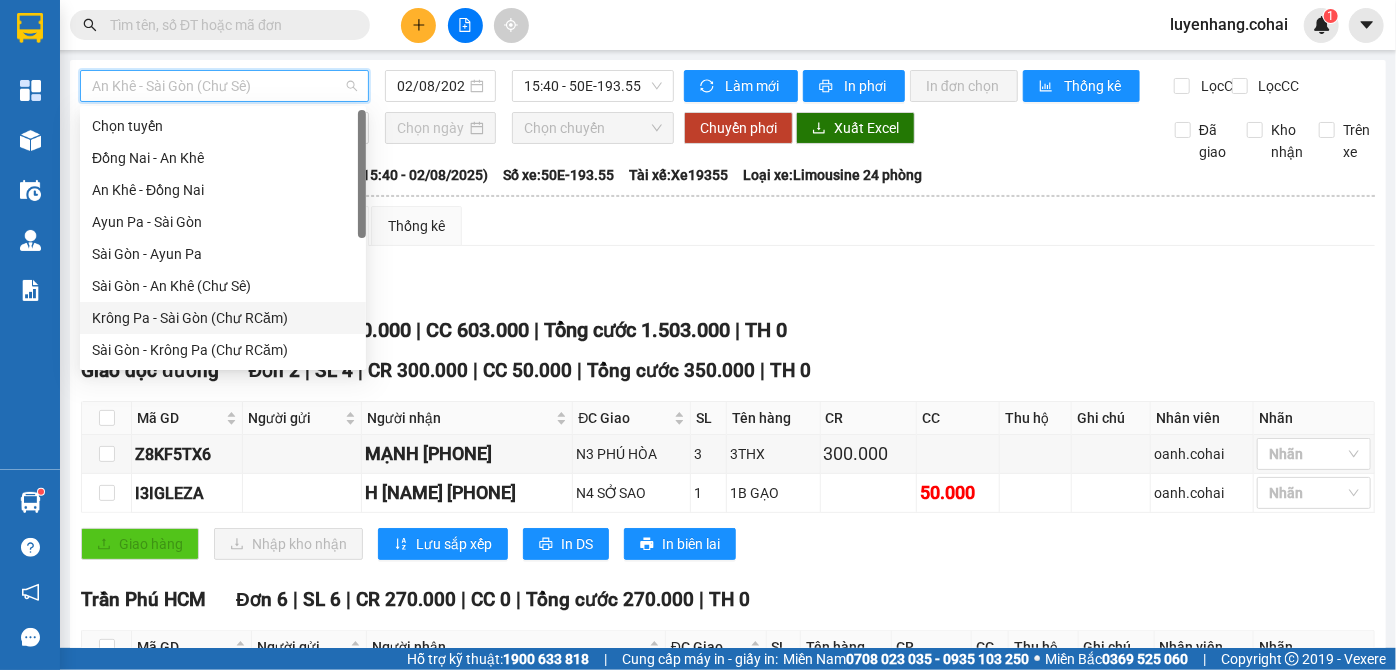 click on "Krông Pa - Sài Gòn (Chư RCăm)" at bounding box center (223, 318) 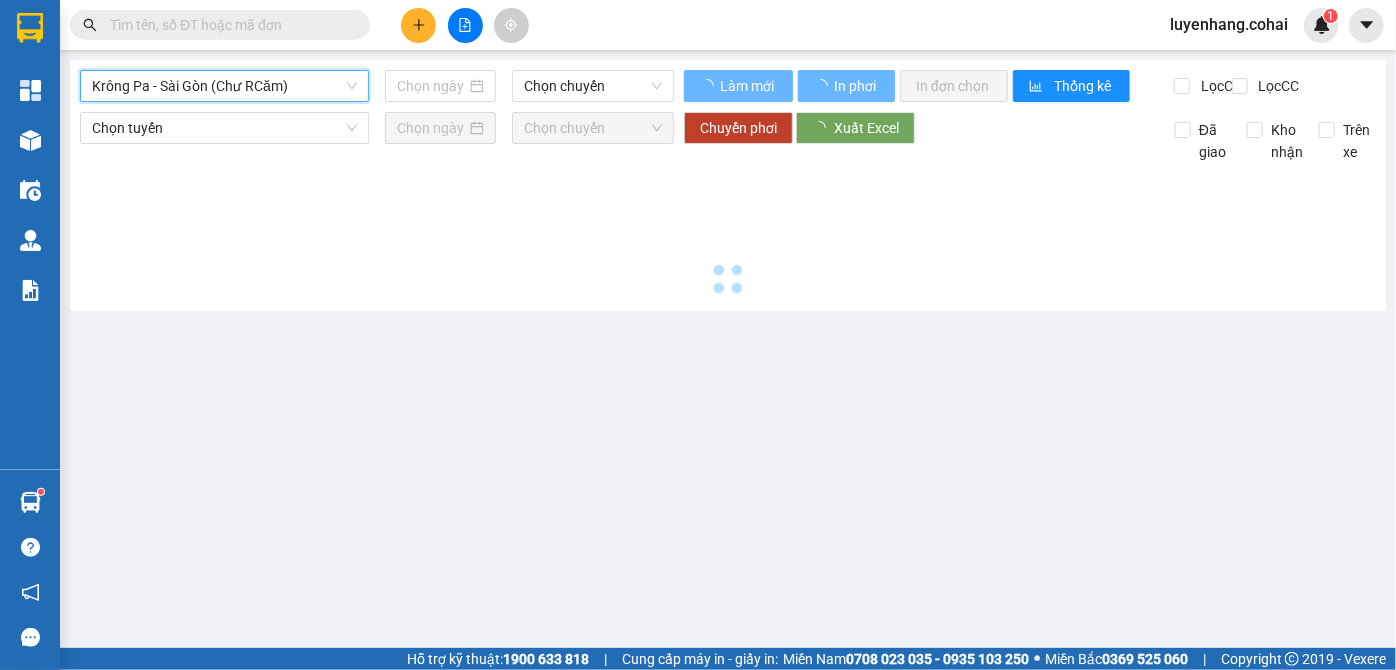 type on "02/08/2025" 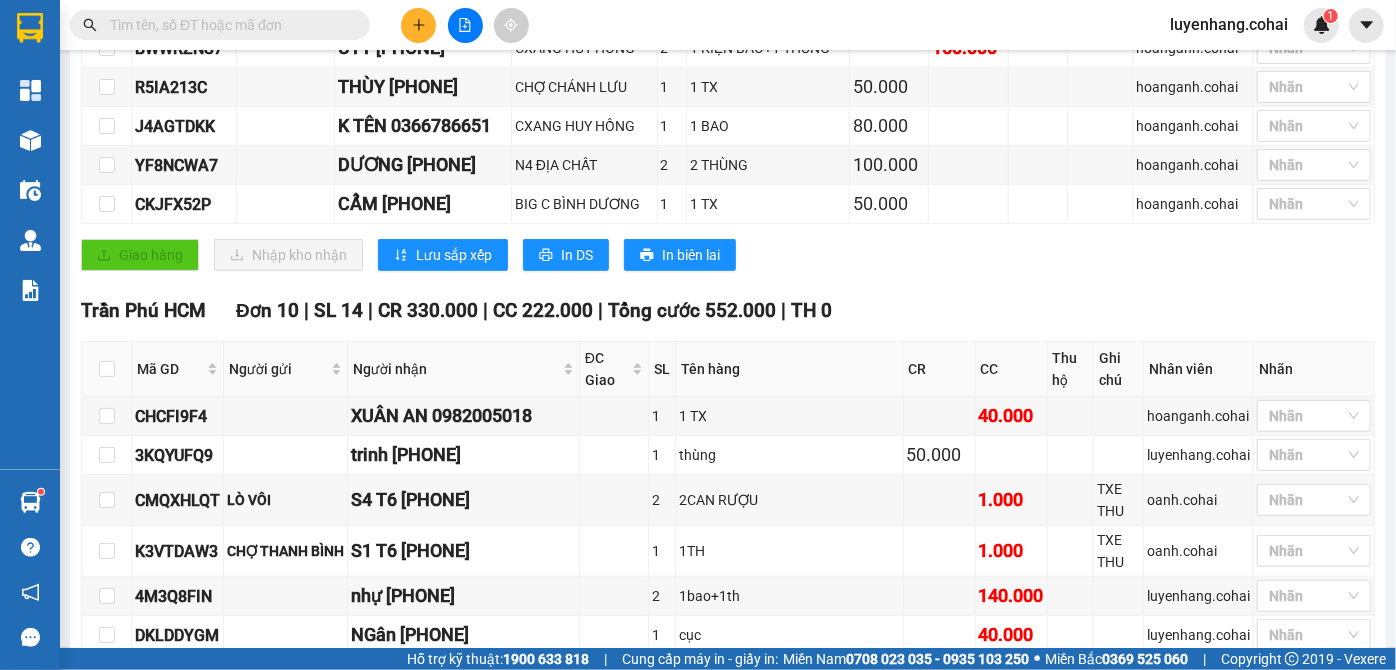 scroll, scrollTop: 0, scrollLeft: 0, axis: both 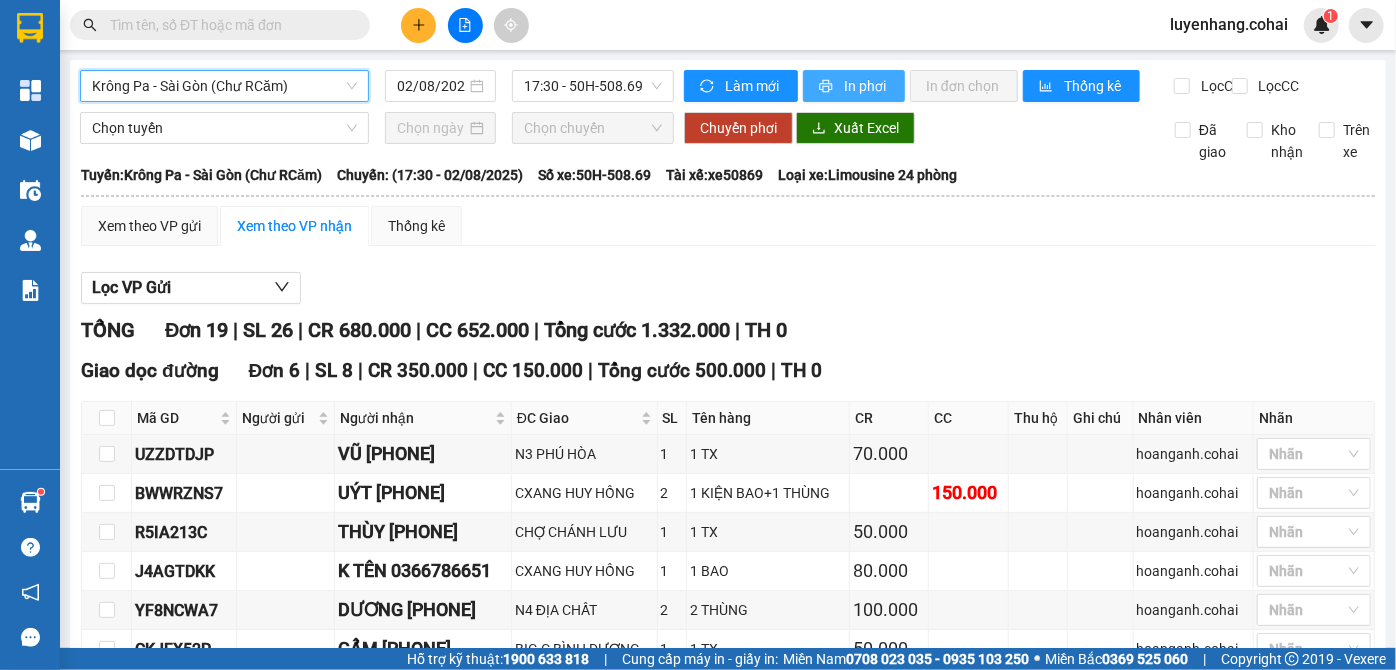 click on "In phơi" at bounding box center [866, 86] 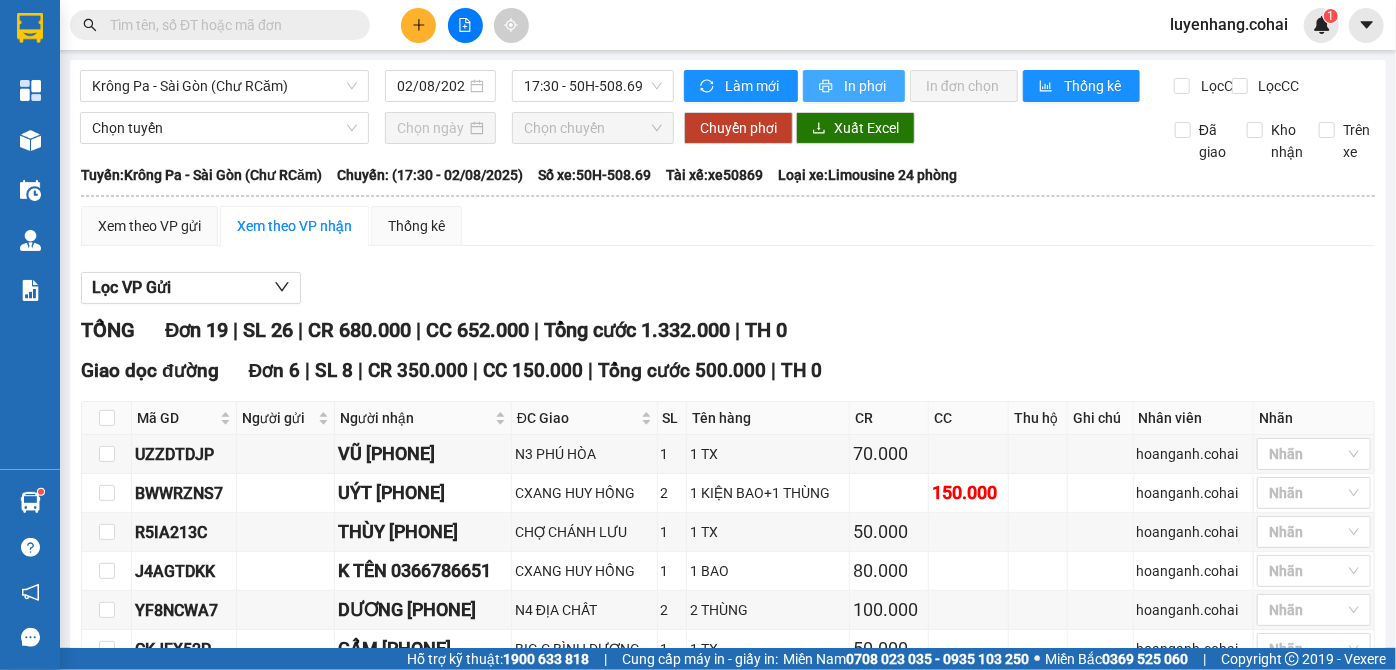 scroll, scrollTop: 0, scrollLeft: 0, axis: both 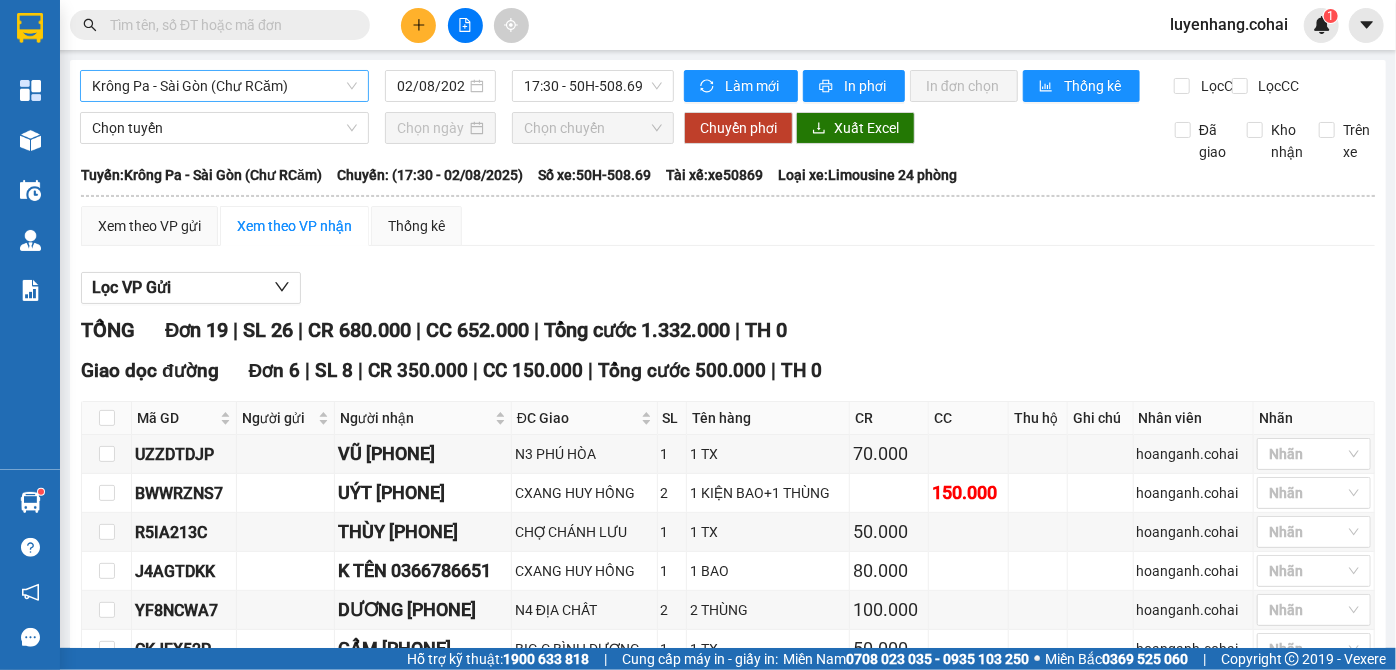 click on "Krông Pa - Sài Gòn (Chư RCăm)" at bounding box center [224, 86] 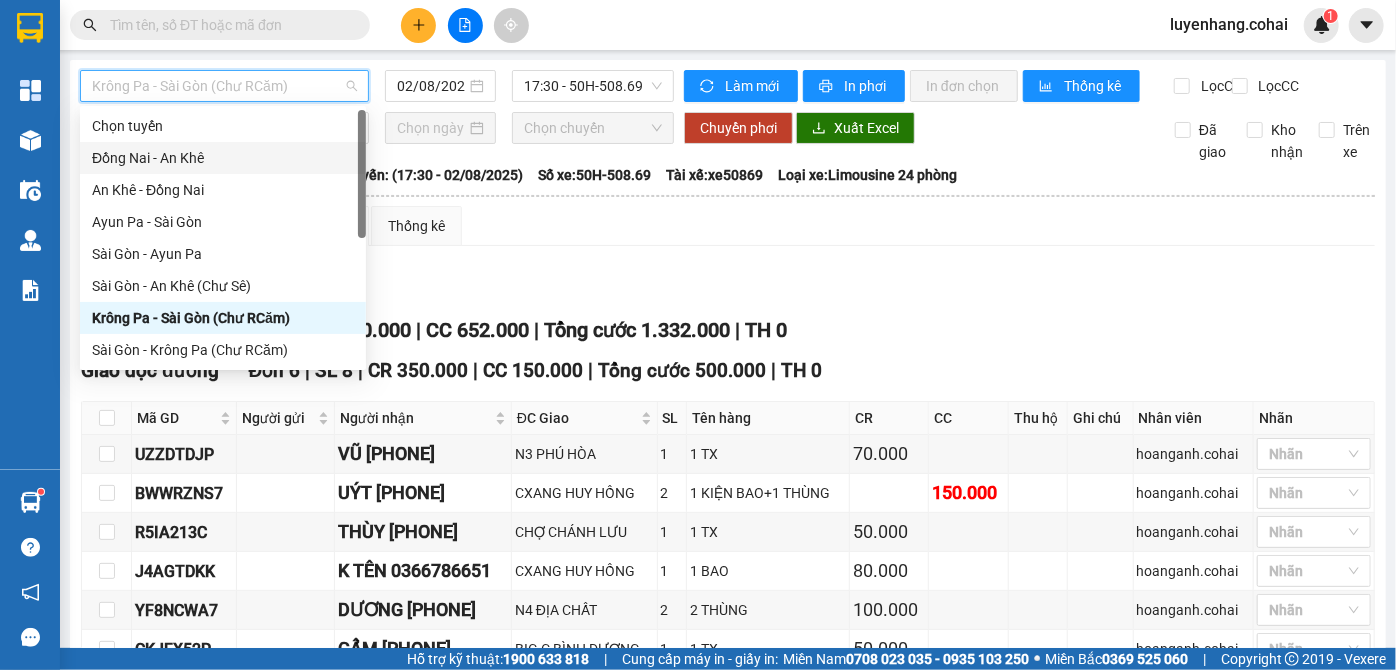 click on "Đồng Nai - An Khê" at bounding box center (223, 158) 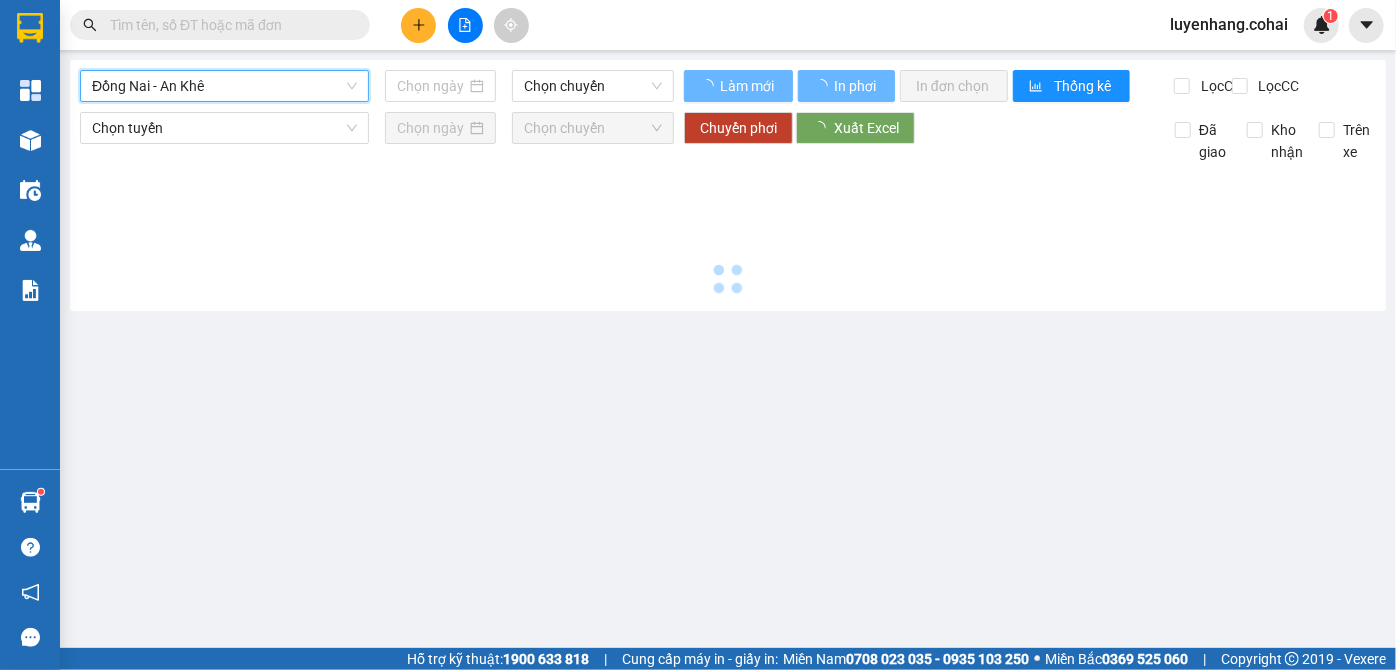 type on "02/08/2025" 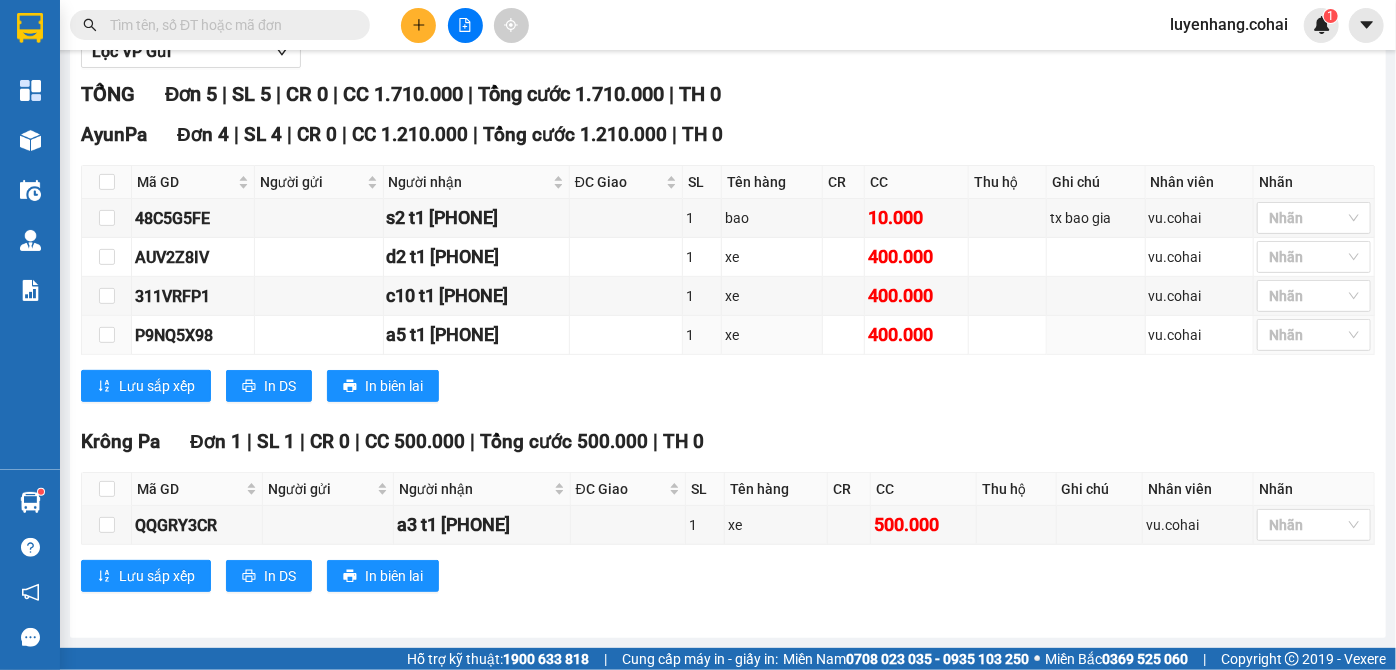 scroll, scrollTop: 0, scrollLeft: 0, axis: both 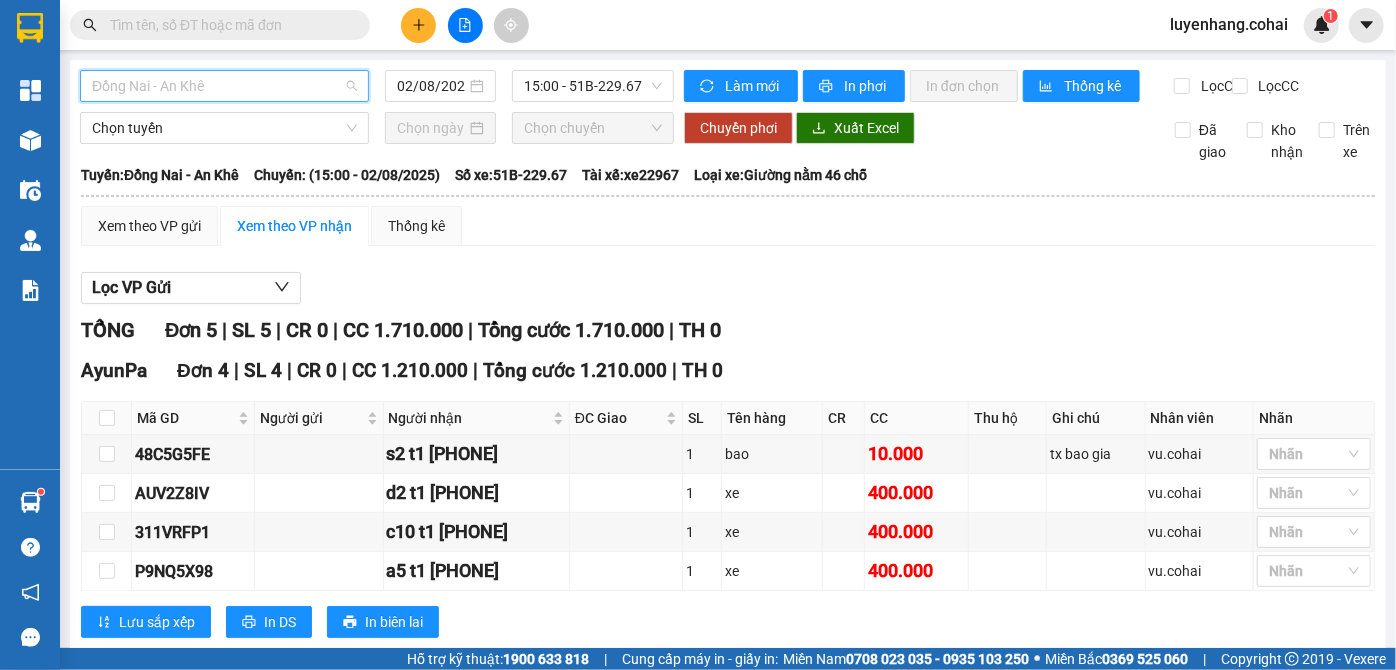 click on "Đồng Nai - An Khê" at bounding box center [224, 86] 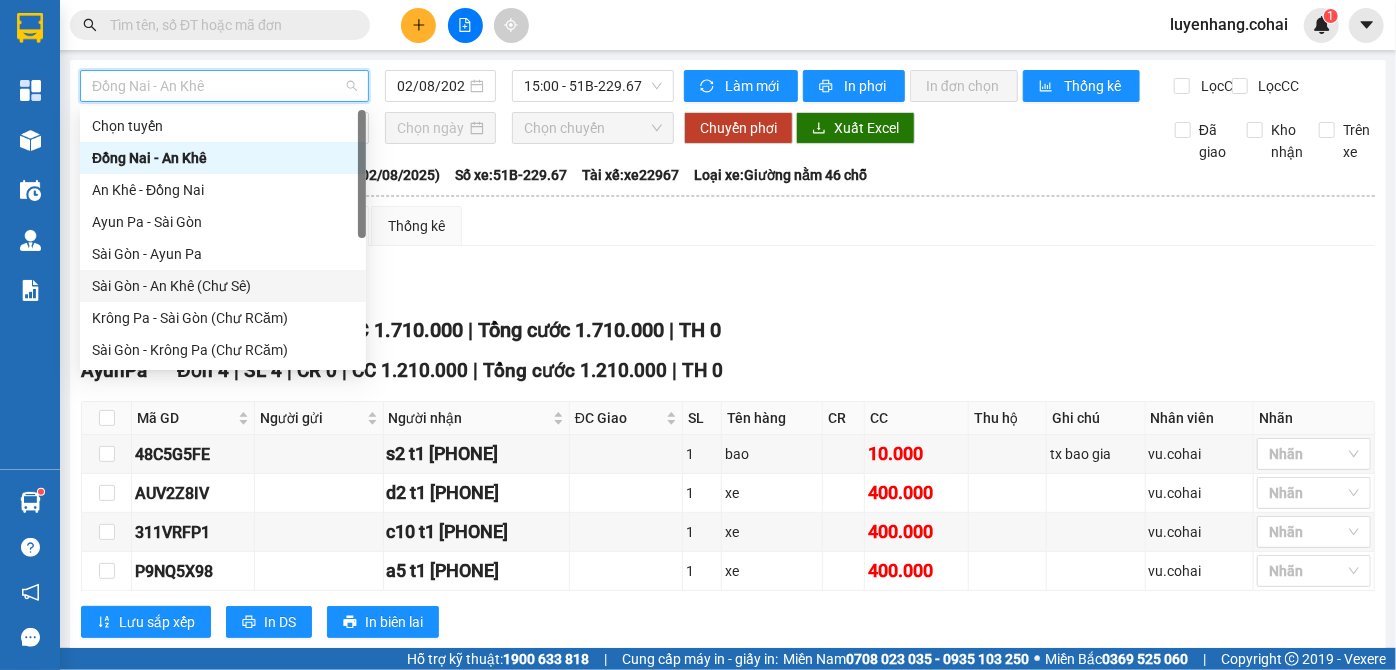 click on "Sài Gòn - An Khê (Chư Sê)" at bounding box center (223, 286) 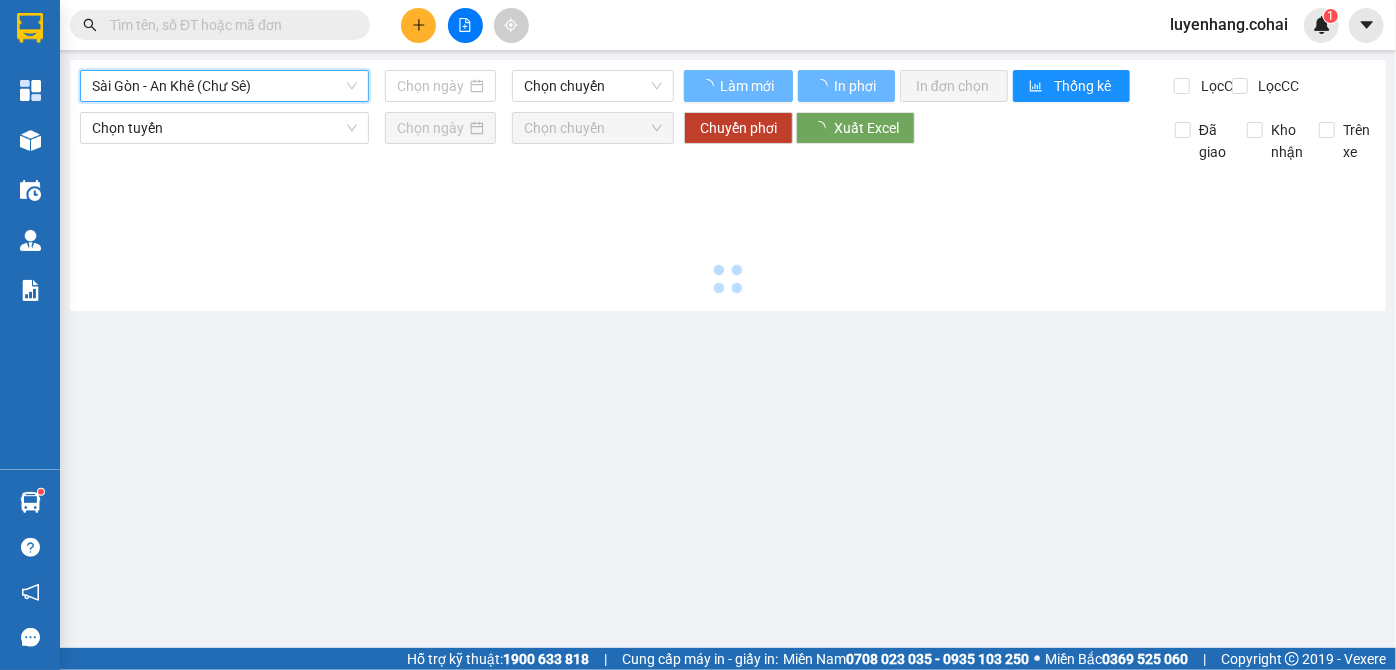 type on "02/08/2025" 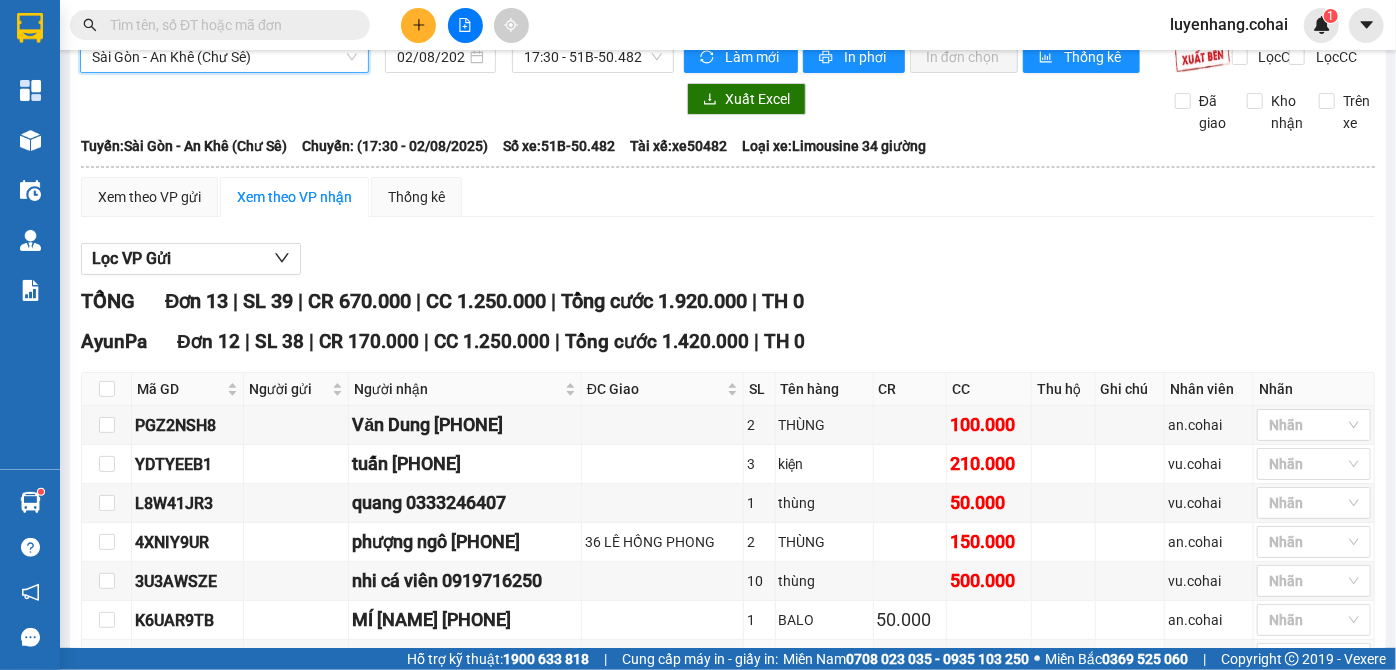 scroll, scrollTop: 0, scrollLeft: 0, axis: both 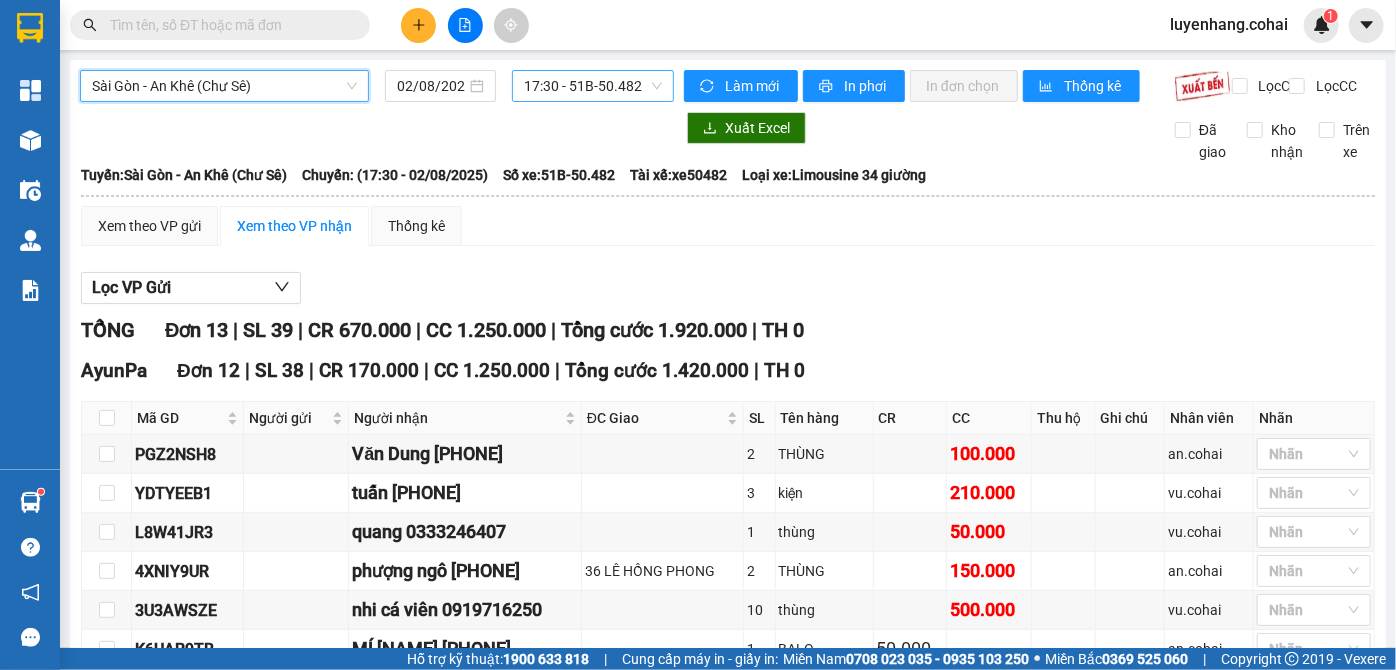 click on "17:30     - 51B-50.482" at bounding box center (593, 86) 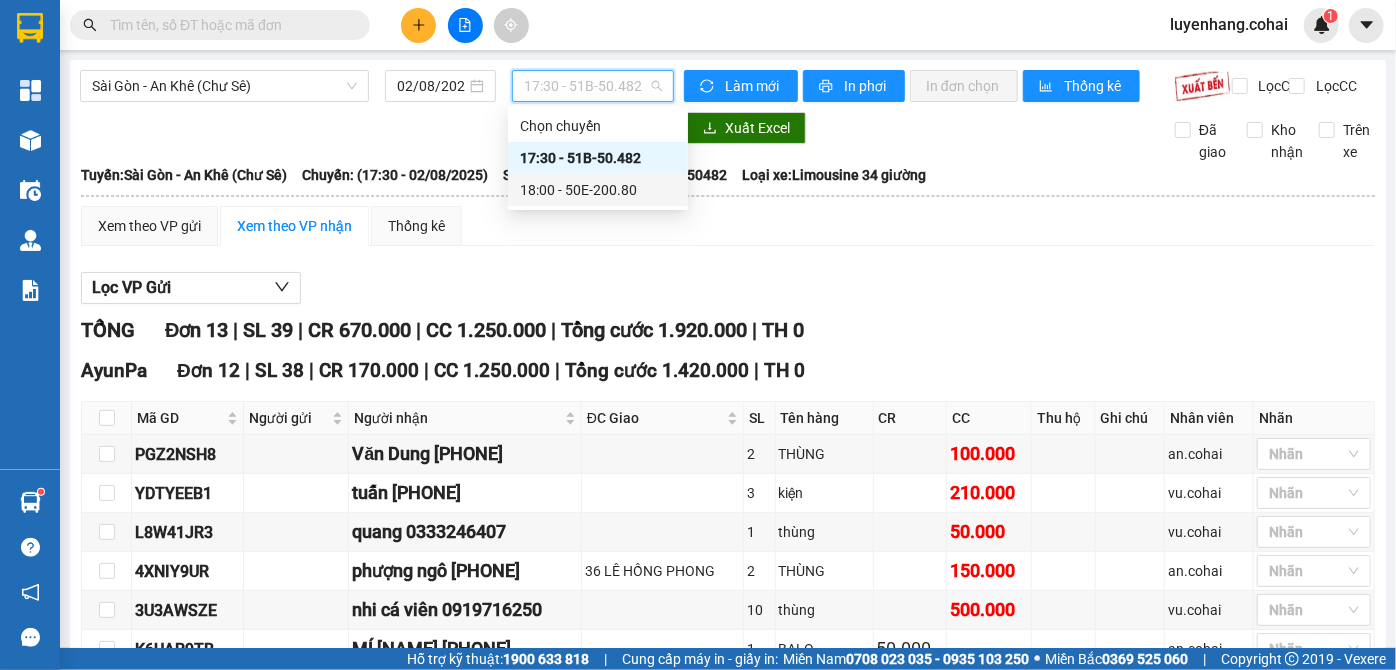 click on "18:00     - 50E-200.80" at bounding box center [598, 190] 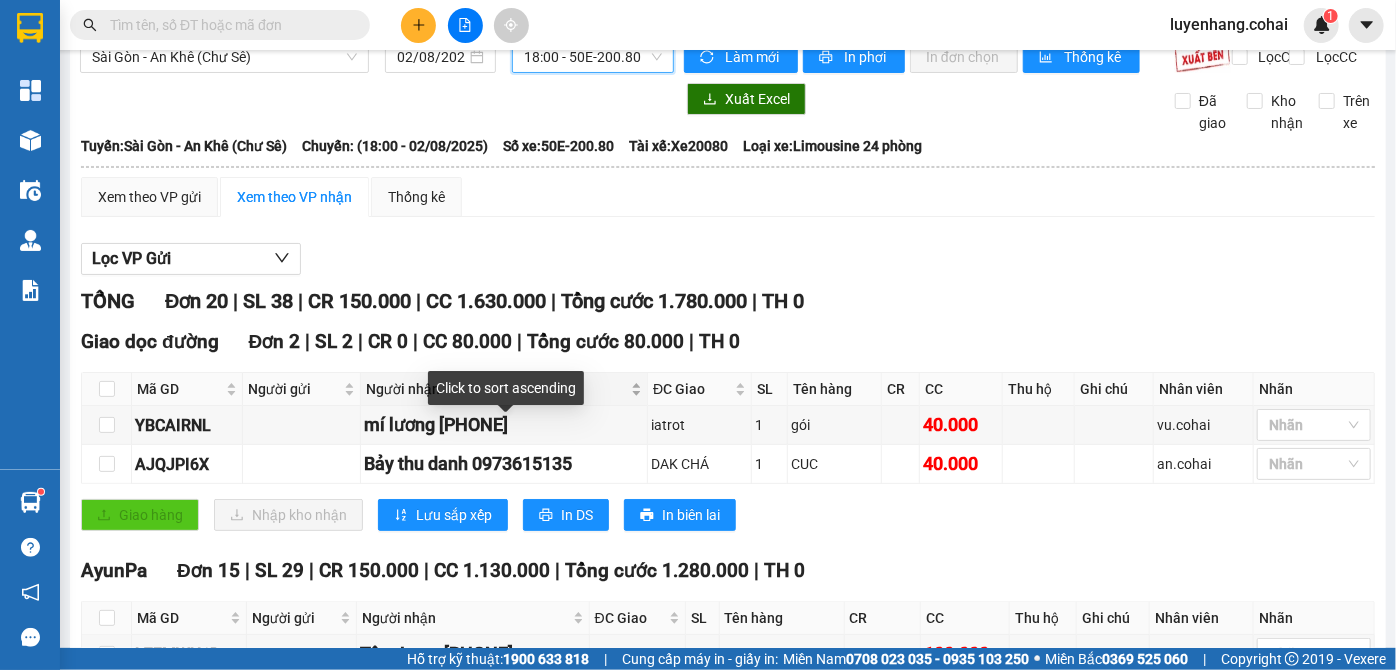 scroll, scrollTop: 0, scrollLeft: 0, axis: both 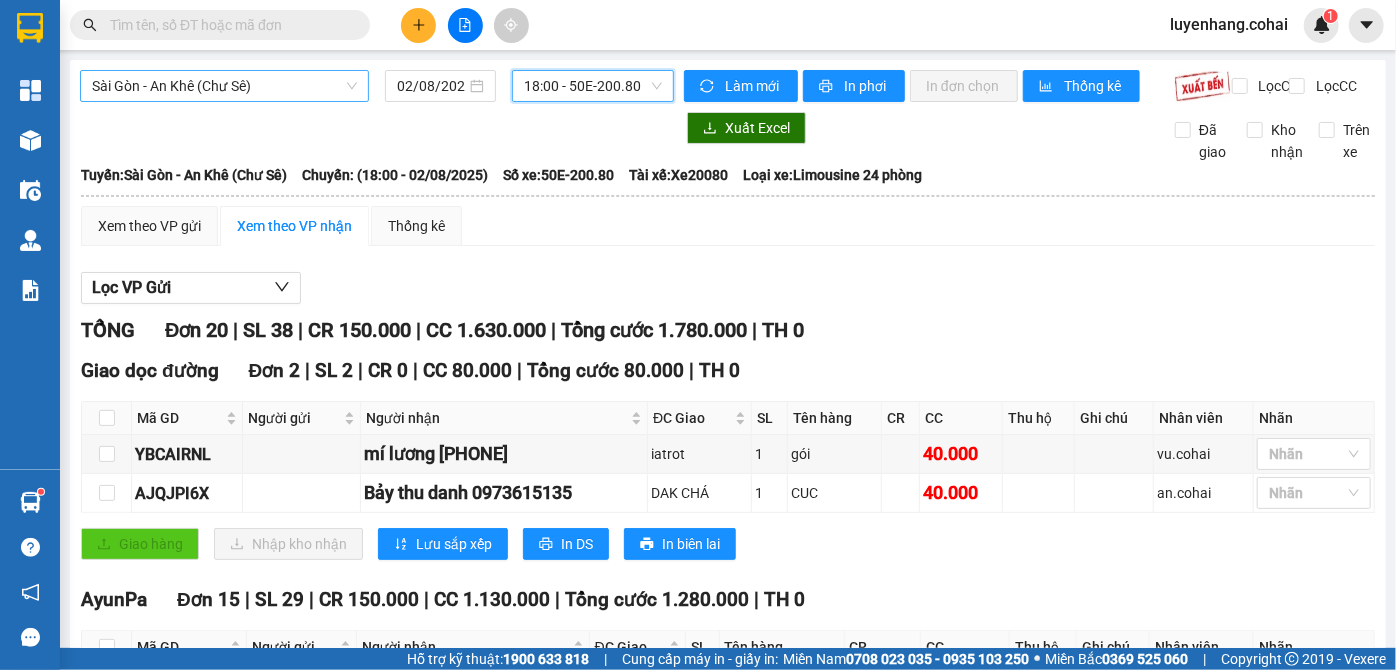 click on "Sài Gòn - An Khê (Chư Sê)" at bounding box center (224, 86) 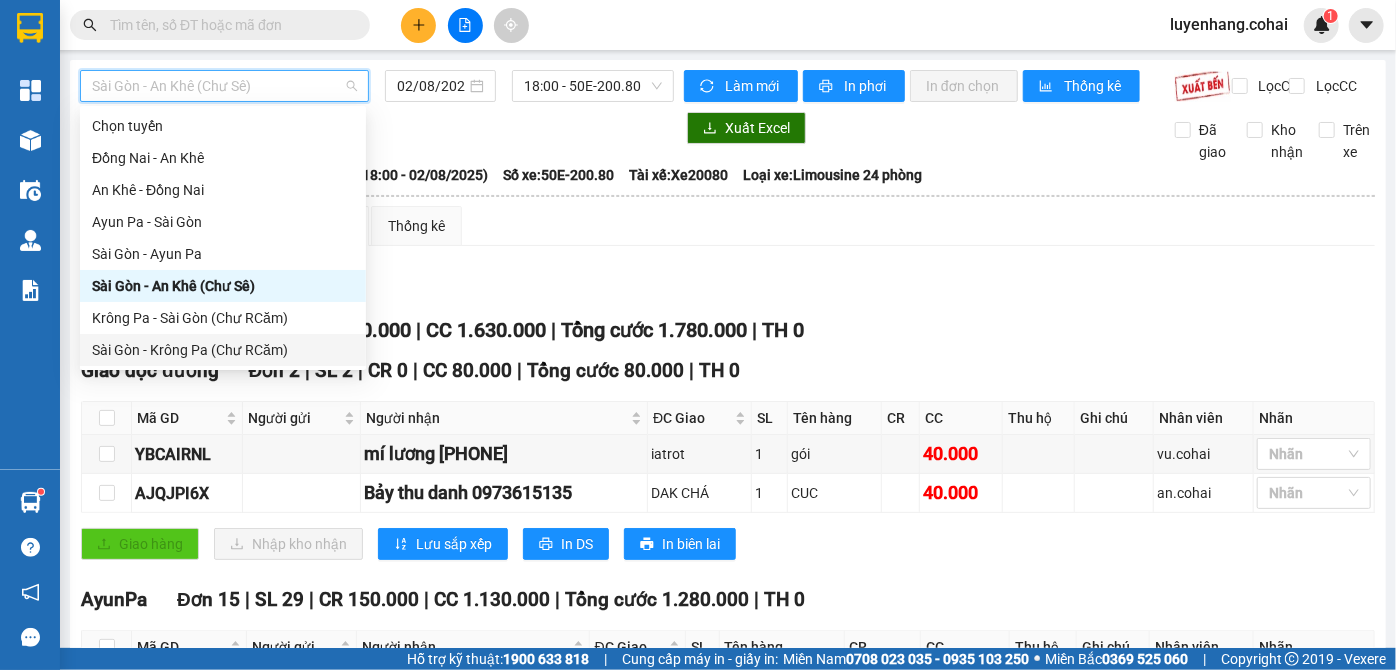 click on "Sài Gòn - Krông Pa (Chư RCăm)" at bounding box center [223, 350] 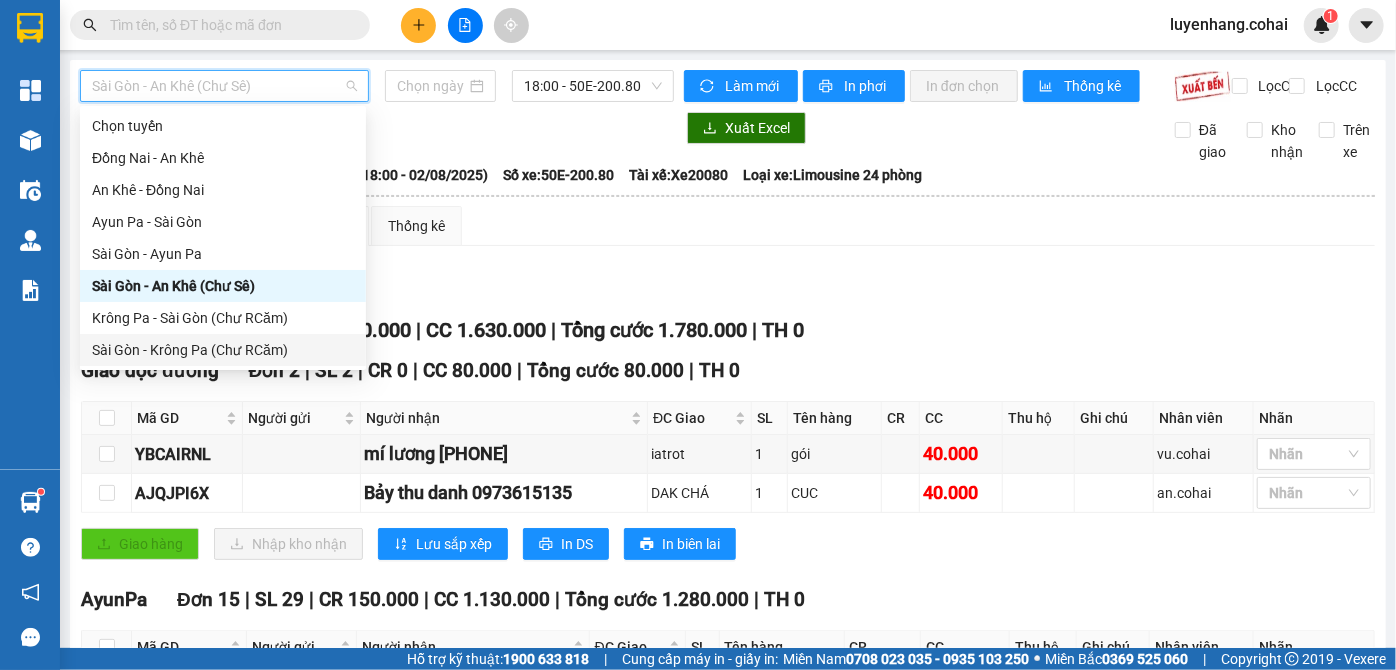 type on "02/08/2025" 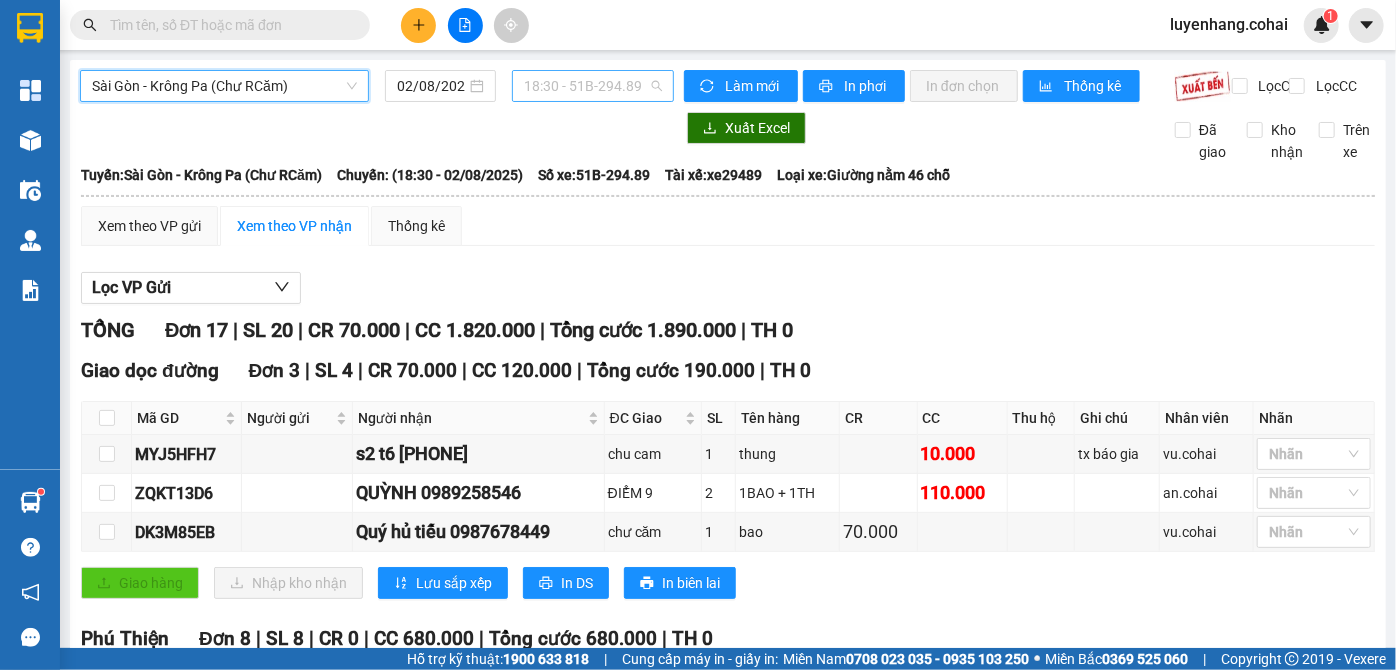 click on "18:30     - 51B-294.89" at bounding box center [593, 86] 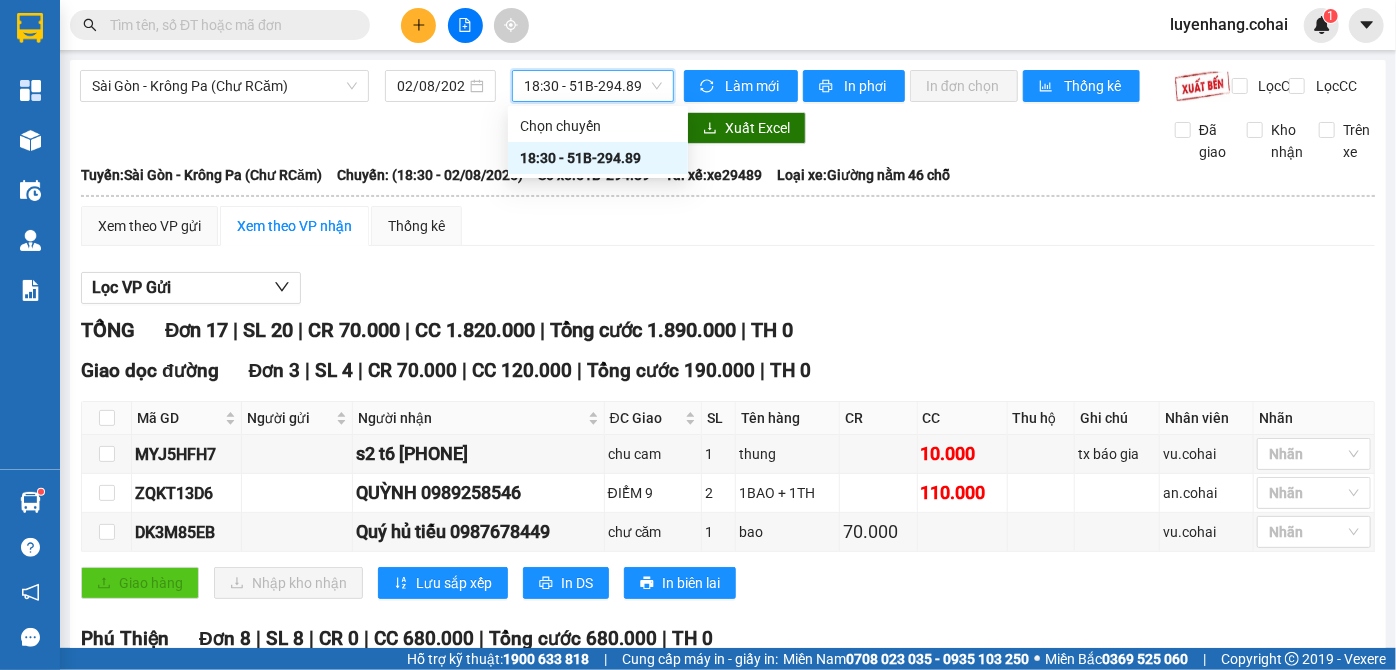 click on "18:30     - 51B-294.89" at bounding box center [593, 86] 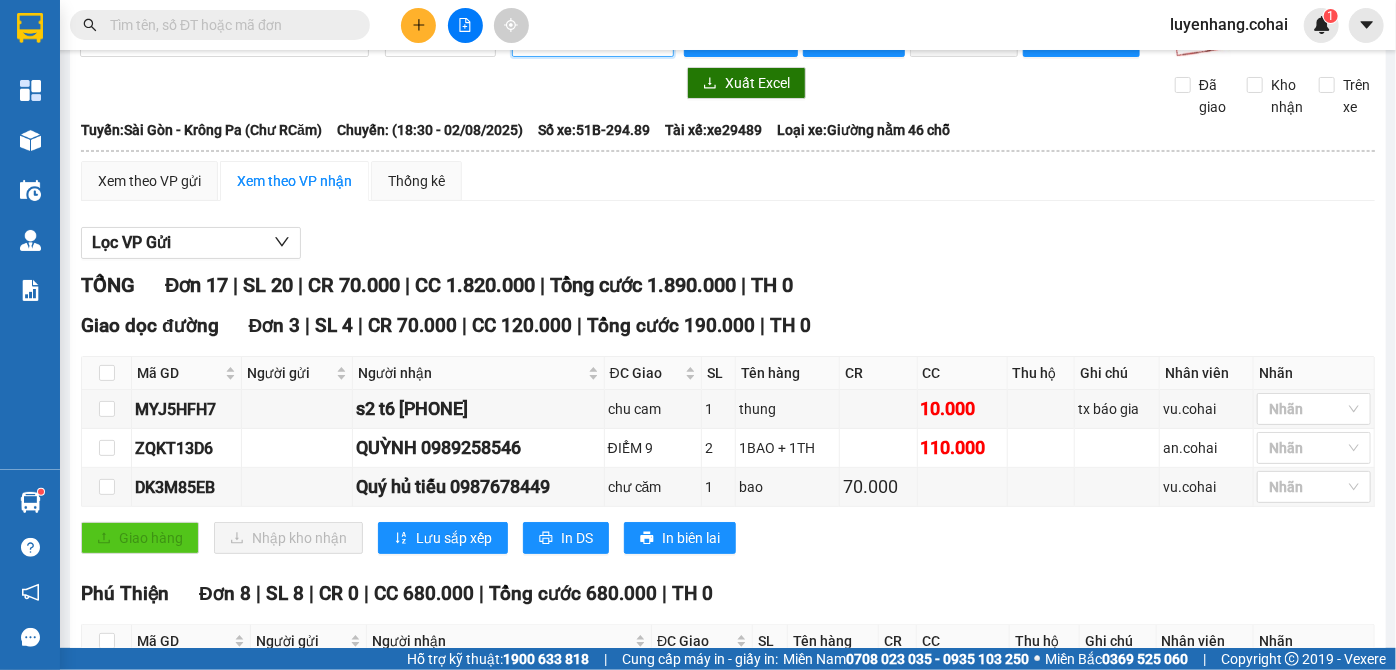 scroll, scrollTop: 0, scrollLeft: 0, axis: both 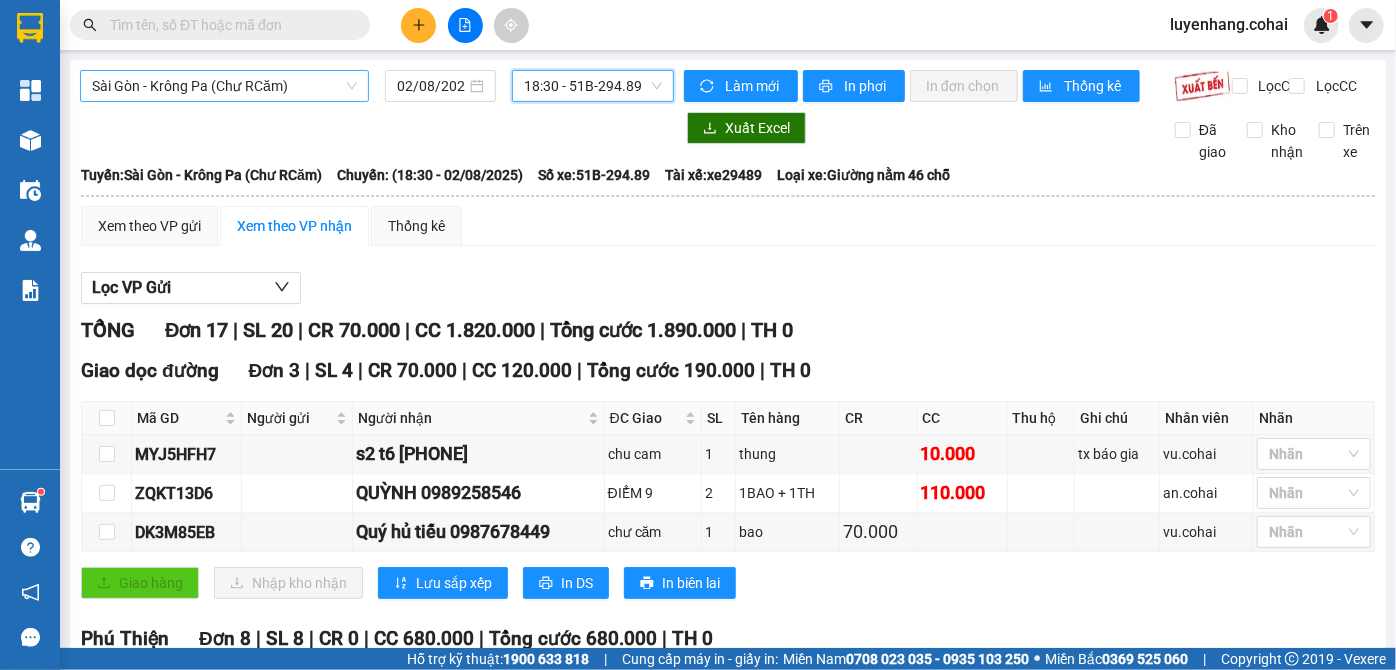 click on "Sài Gòn - Krông Pa (Chư RCăm)" at bounding box center (224, 86) 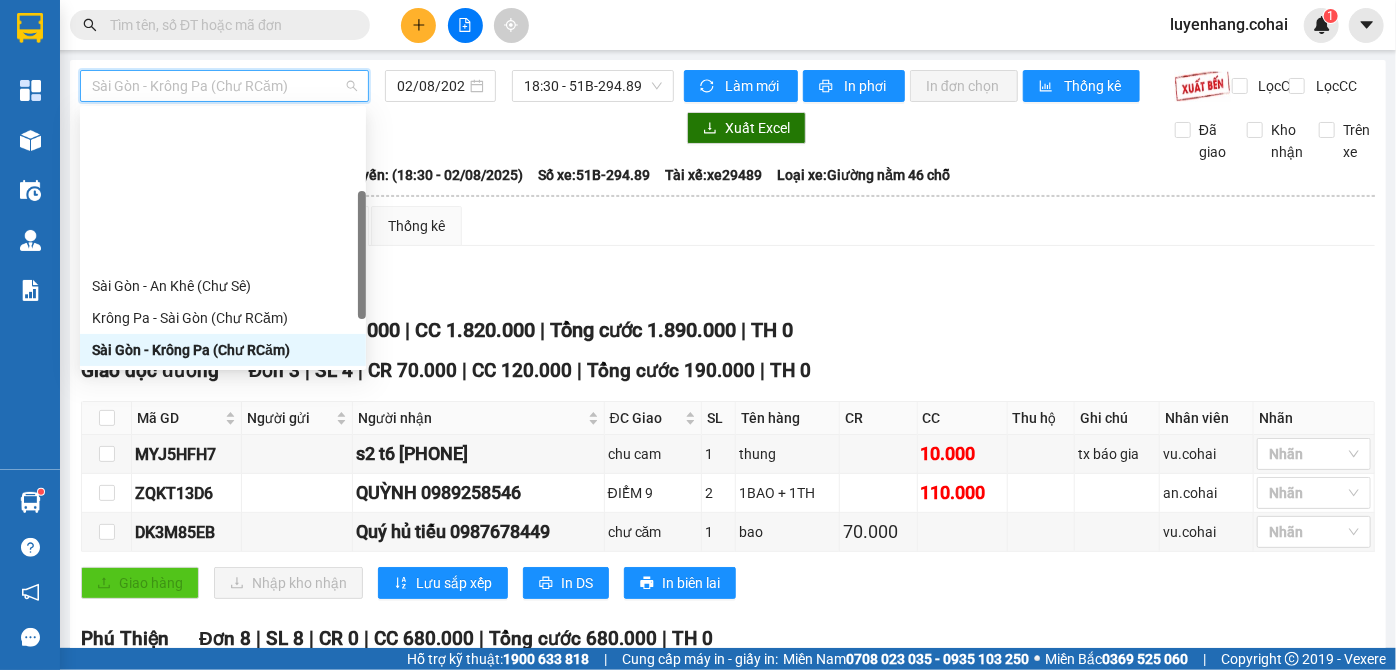 scroll, scrollTop: 181, scrollLeft: 0, axis: vertical 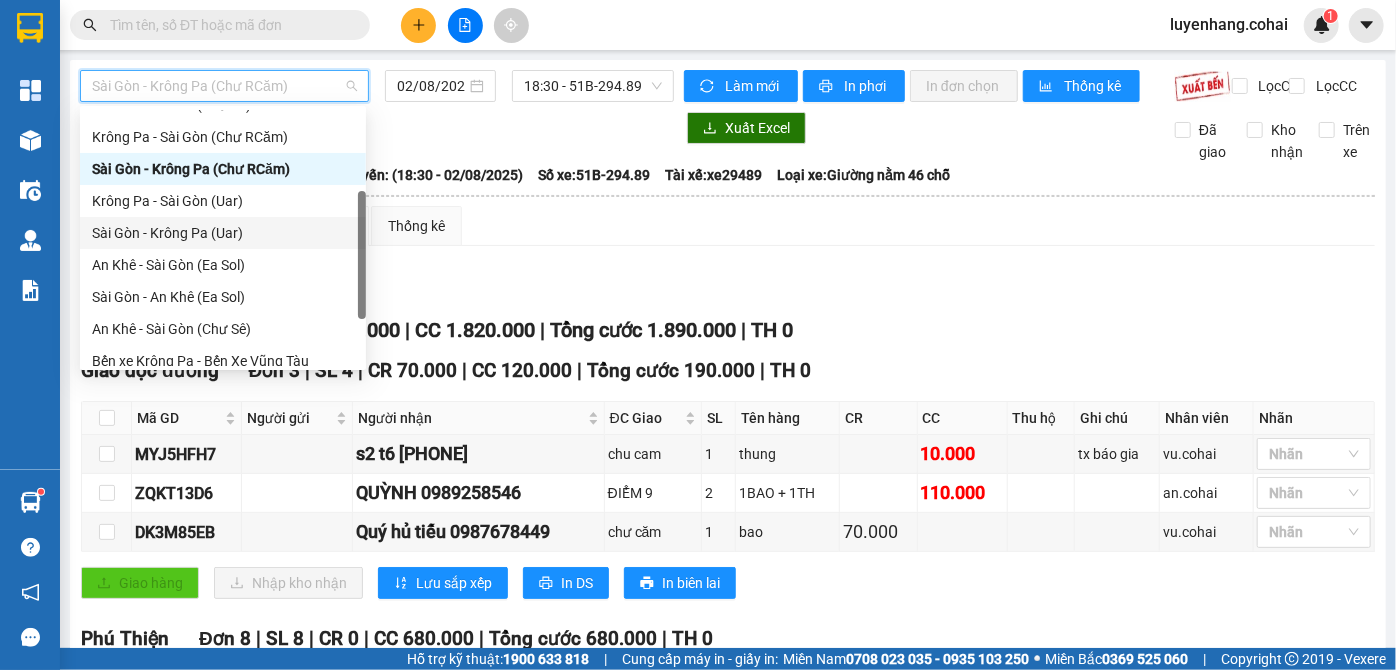 click on "Sài Gòn - Krông Pa (Uar)" at bounding box center [223, 233] 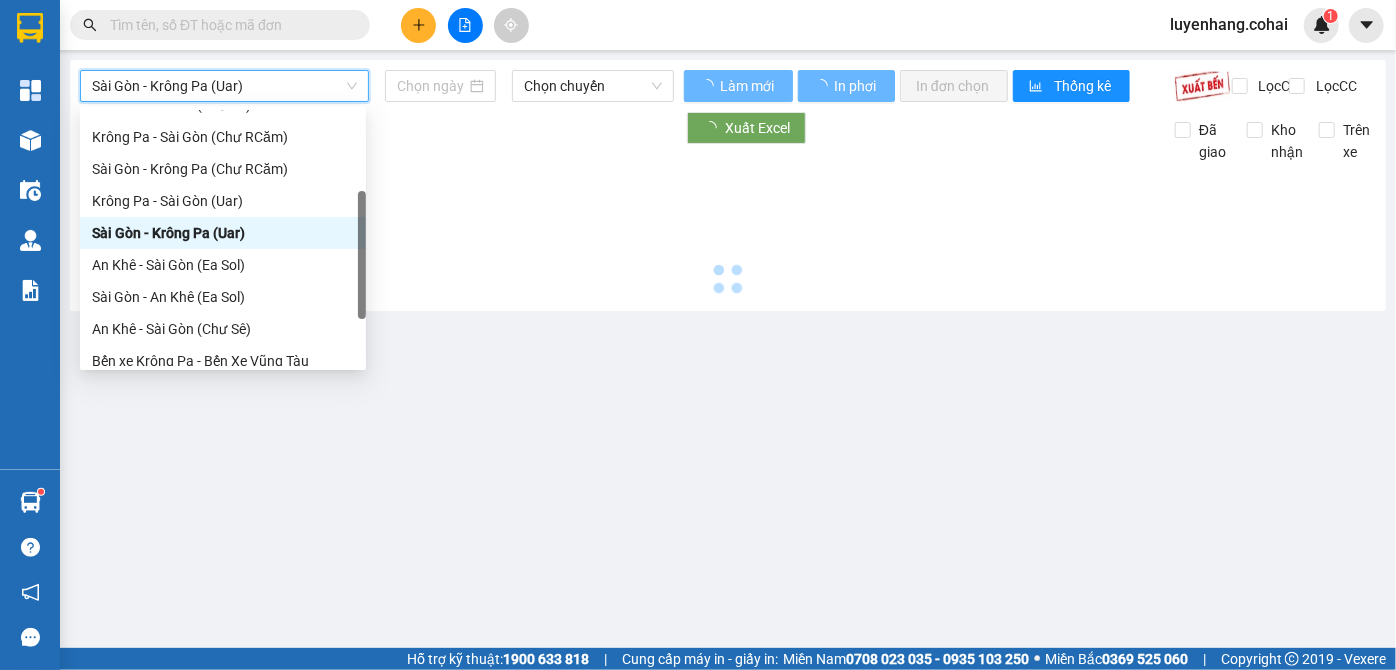 type on "02/08/2025" 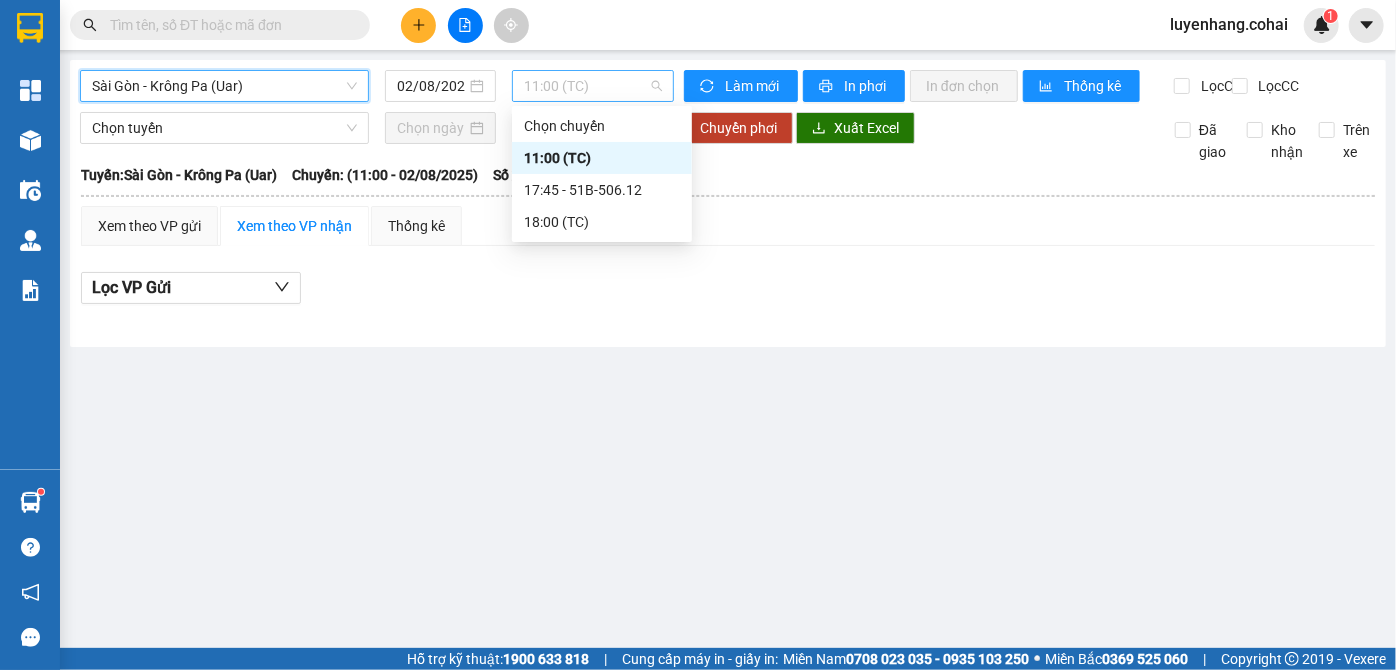 click on "11:00   (TC)" at bounding box center [593, 86] 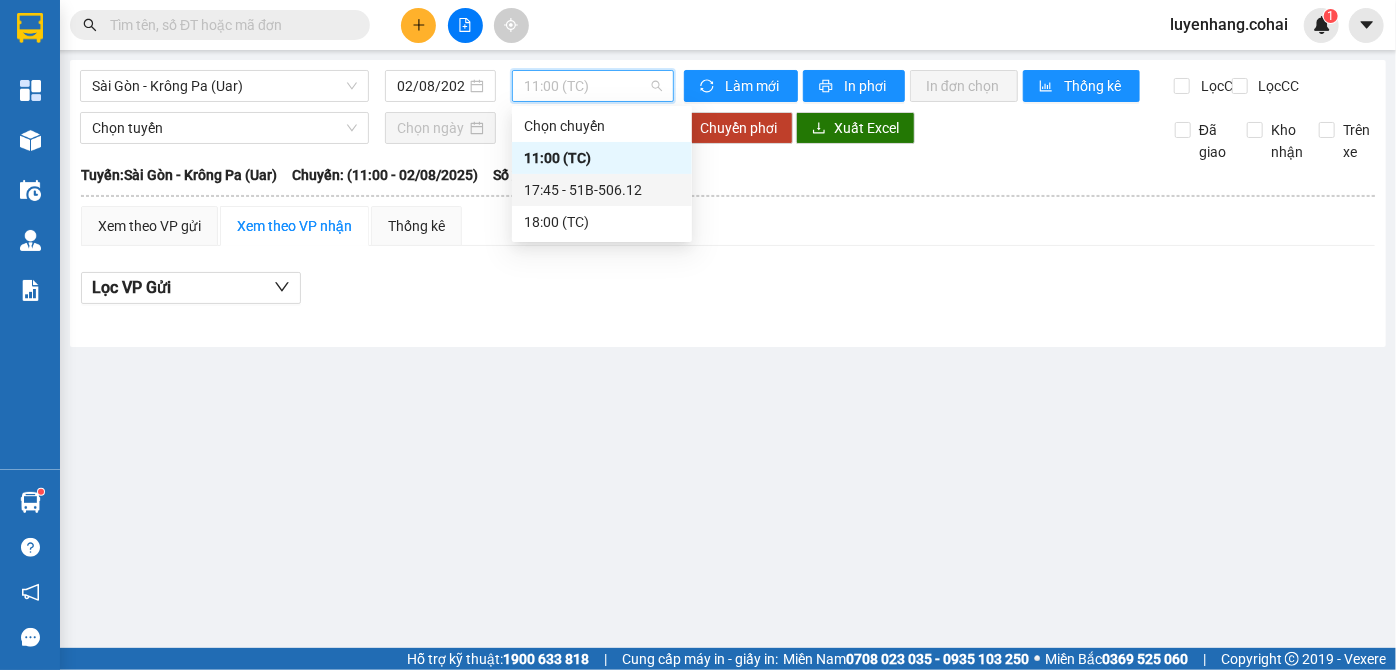 click on "17:45     - 51B-506.12" at bounding box center (602, 190) 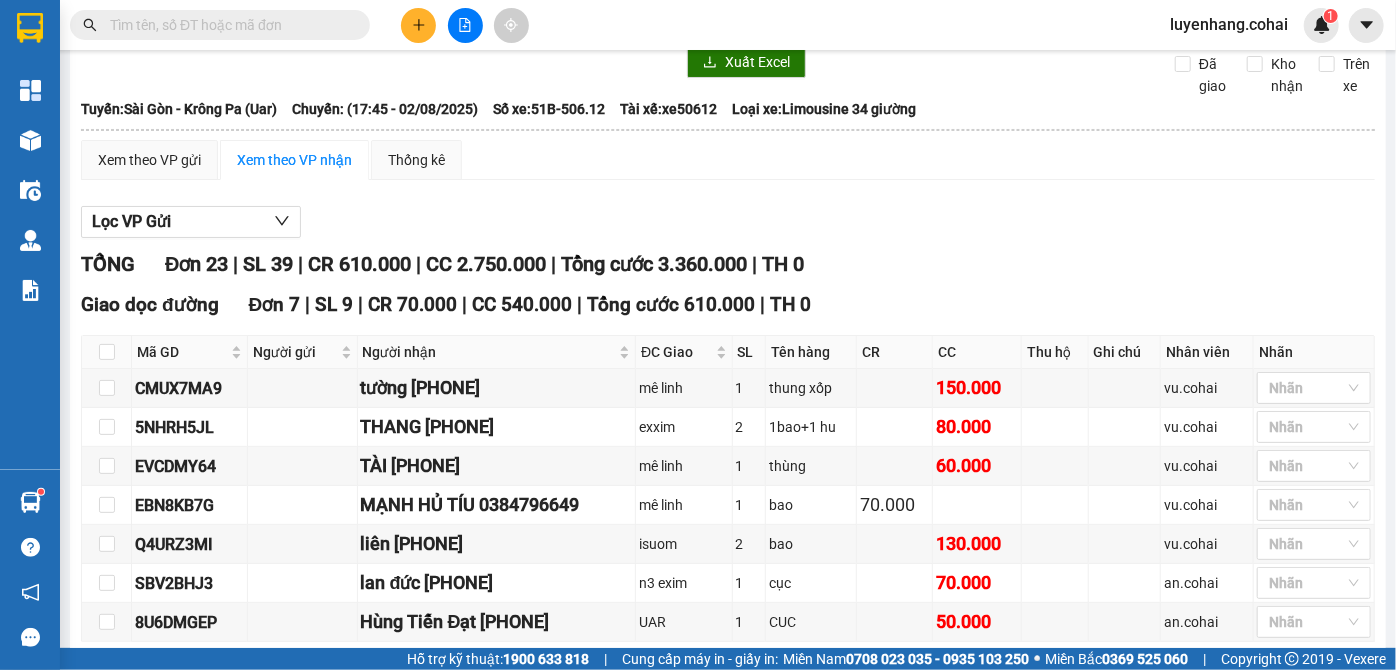scroll, scrollTop: 0, scrollLeft: 0, axis: both 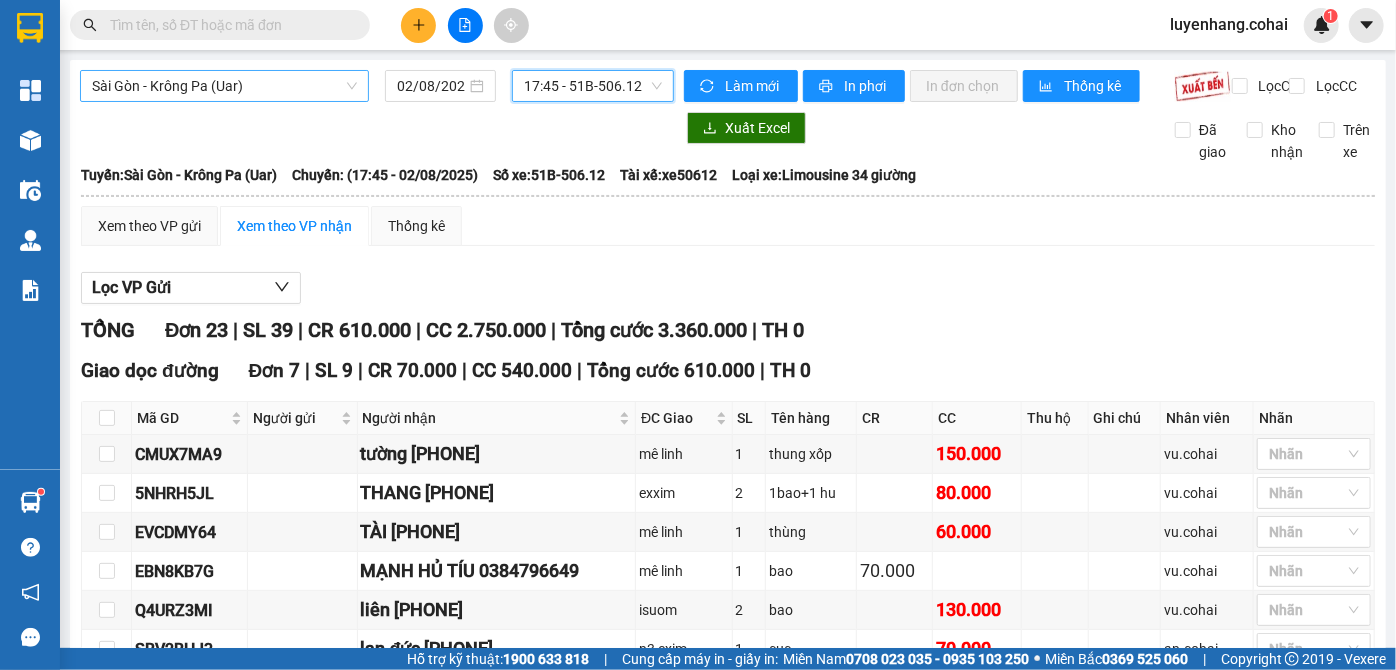 click on "Sài Gòn - Krông Pa (Uar)" at bounding box center (224, 86) 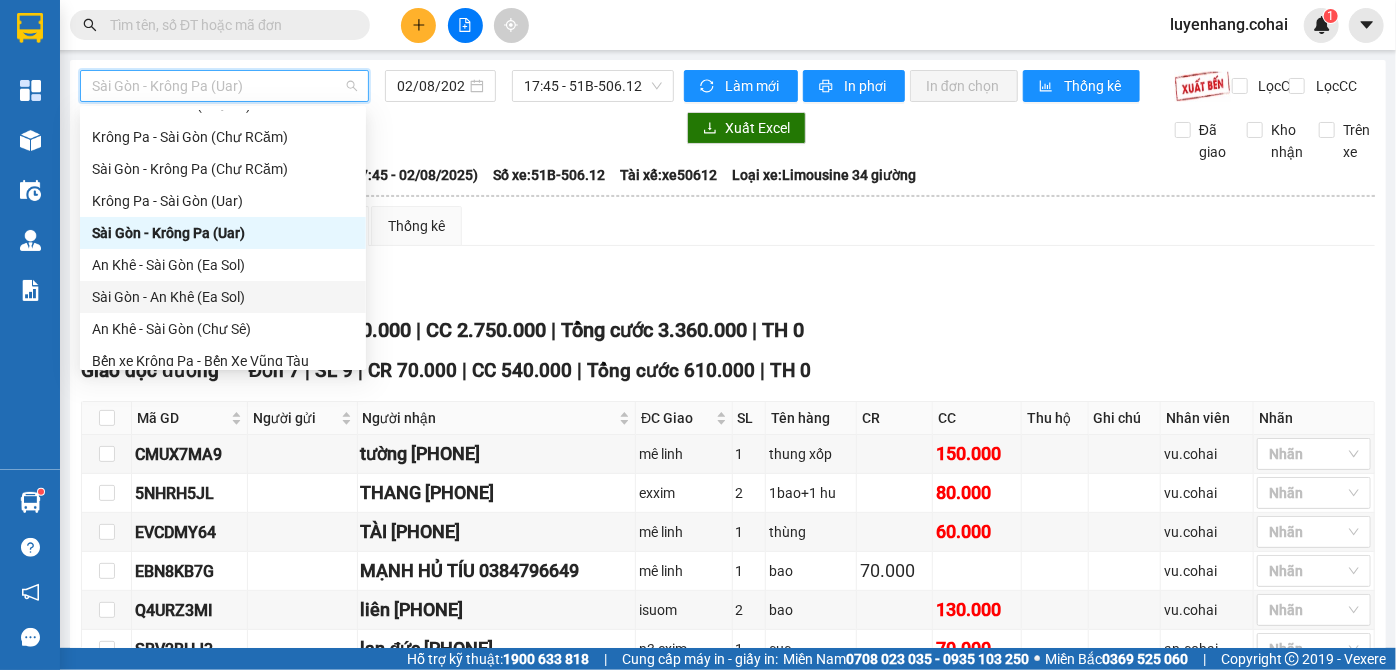 scroll, scrollTop: 272, scrollLeft: 0, axis: vertical 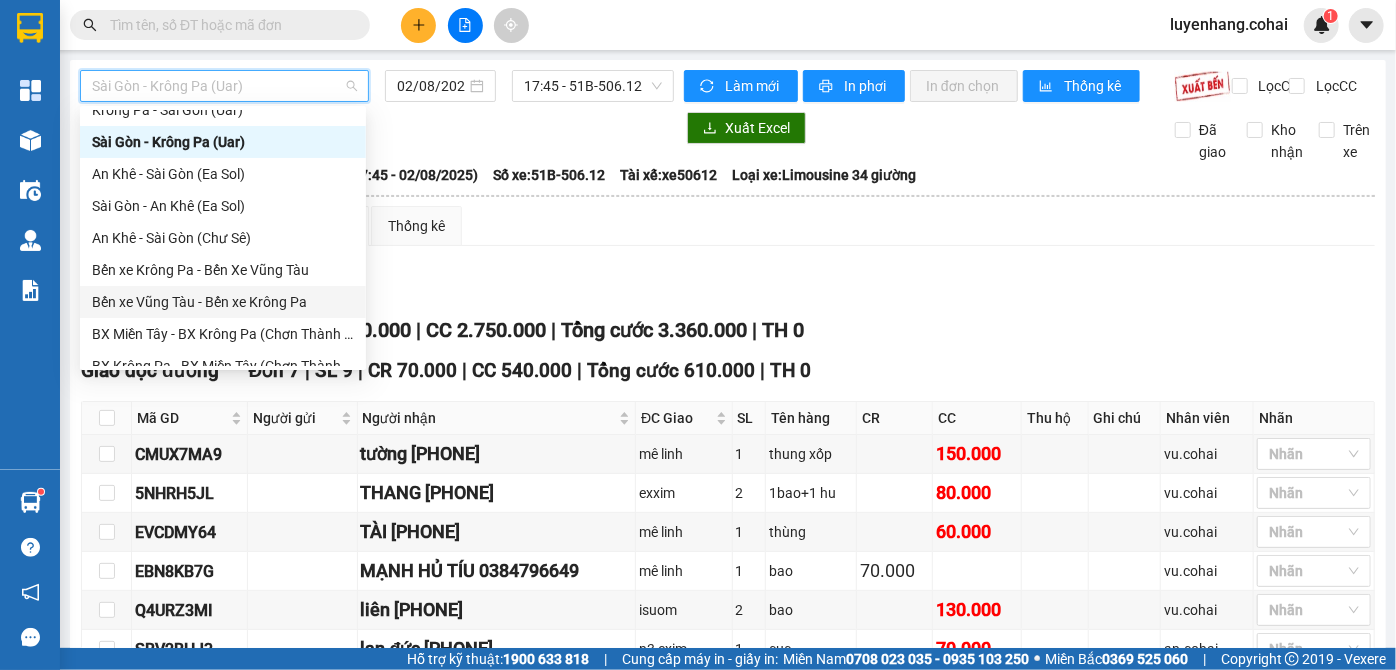 click on "Bến xe Vũng Tàu - Bến xe Krông Pa" at bounding box center (223, 302) 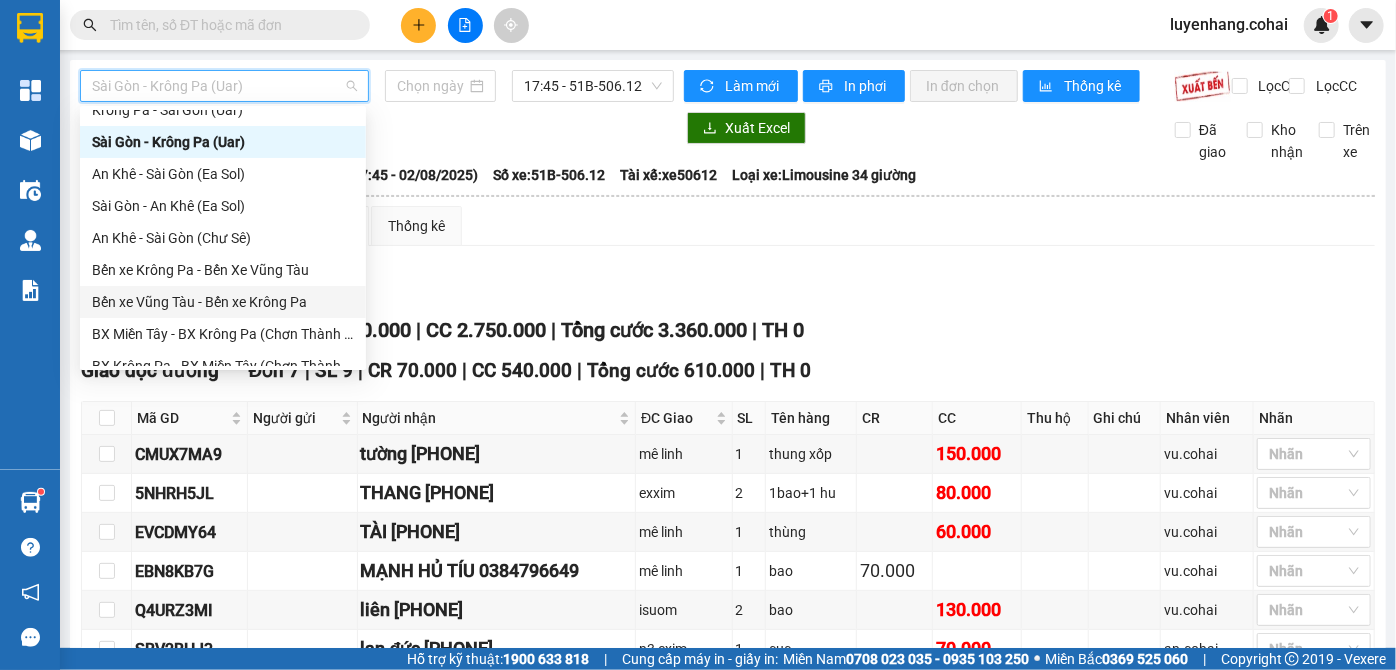 type on "02/08/2025" 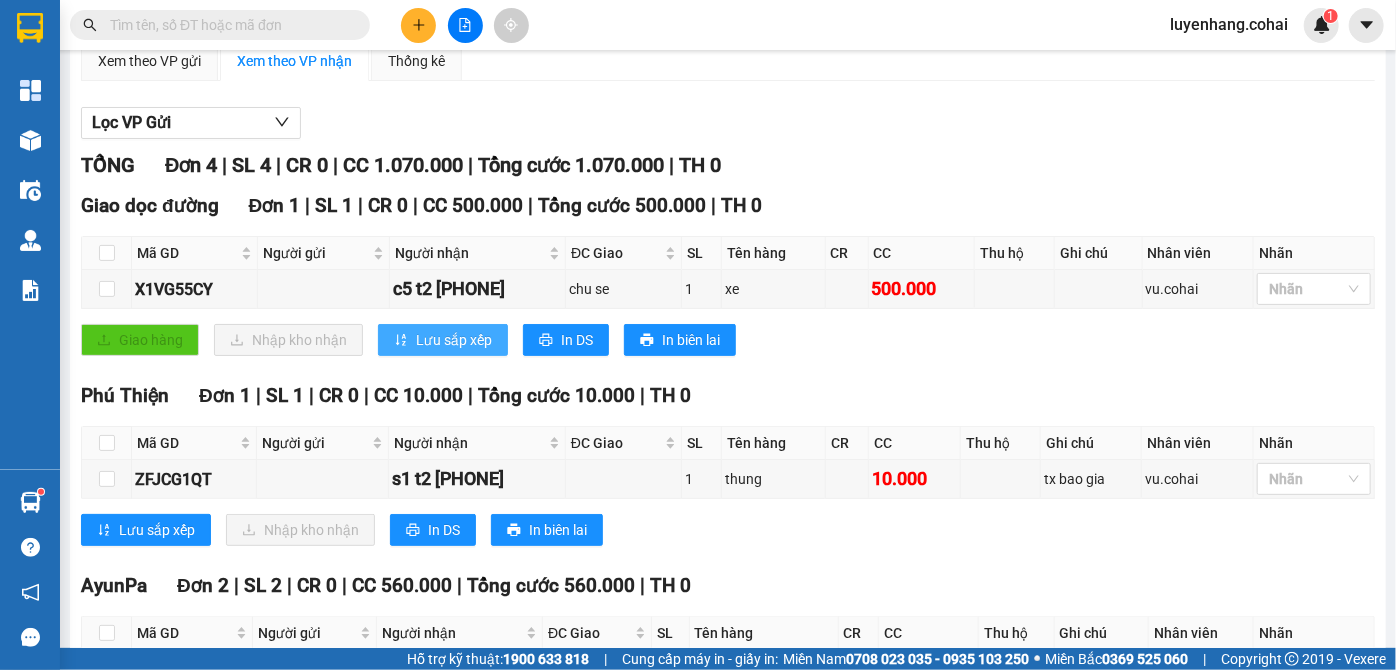 scroll, scrollTop: 0, scrollLeft: 0, axis: both 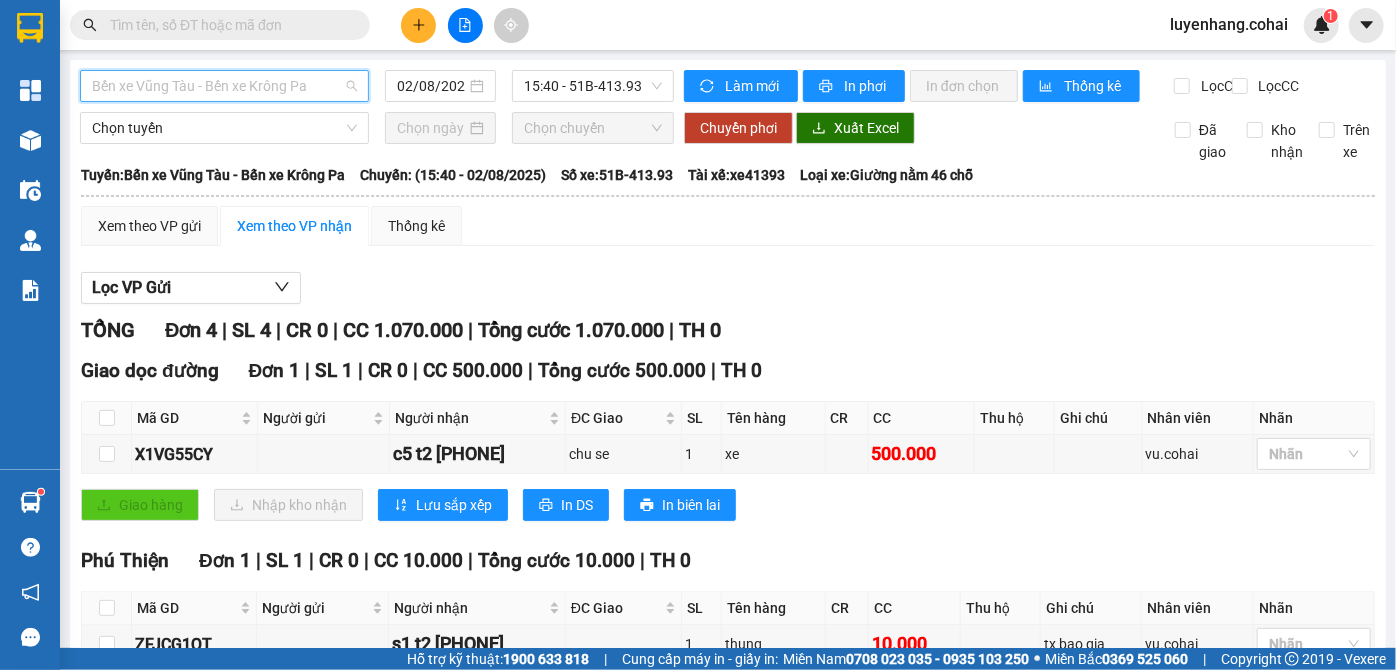 click on "Bến xe Vũng Tàu - Bến xe Krông Pa" at bounding box center (224, 86) 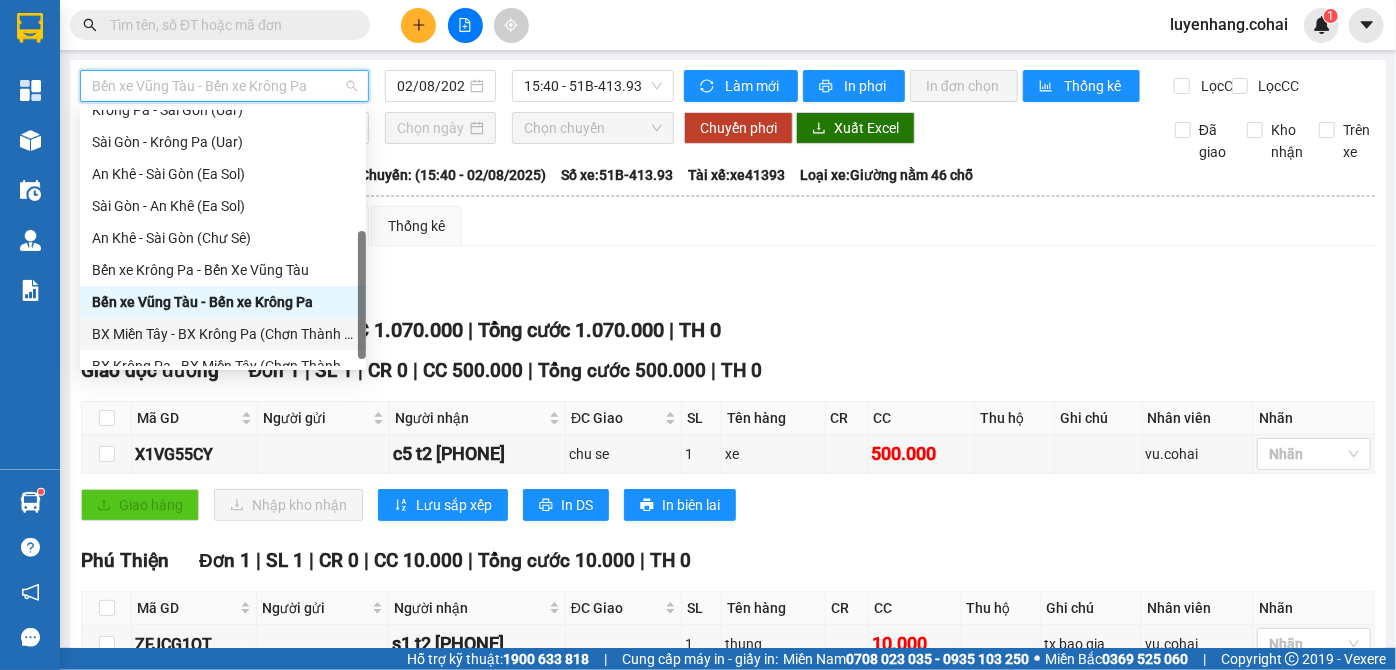 click on "BX Miền Tây - BX Krông Pa (Chơn Thành - Chư Rcăm)" at bounding box center (223, 334) 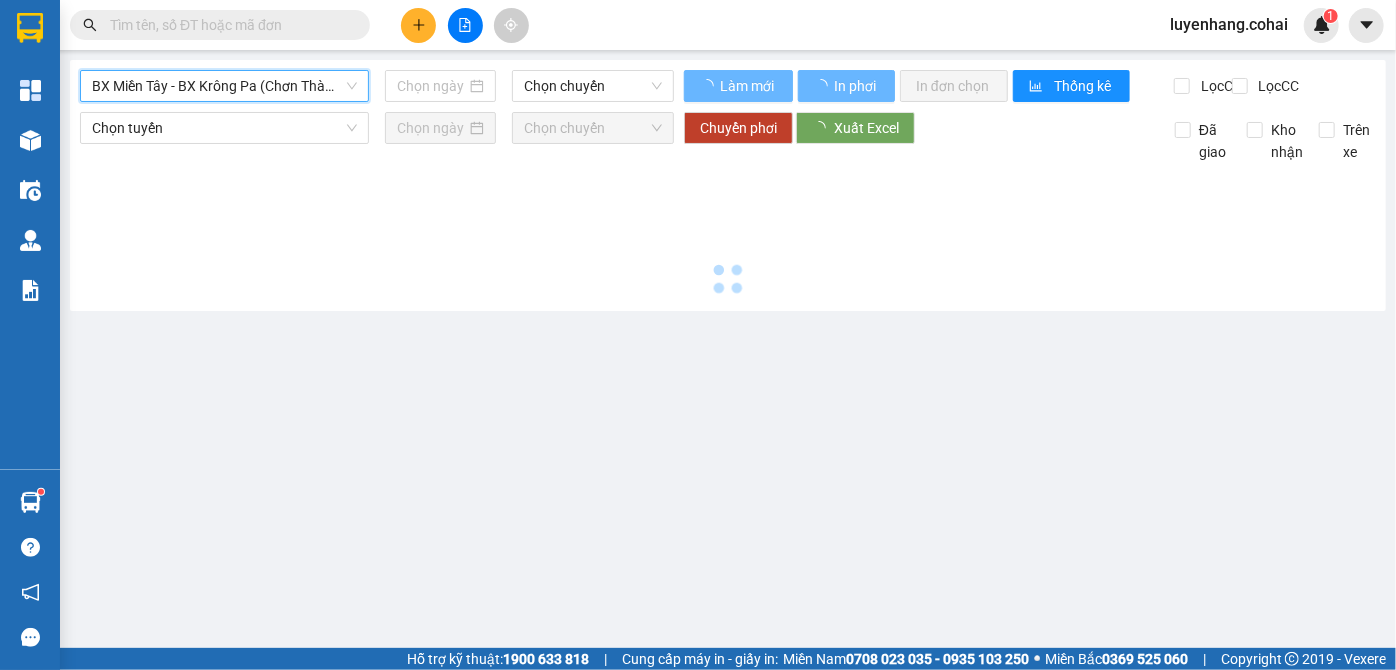 type on "02/08/2025" 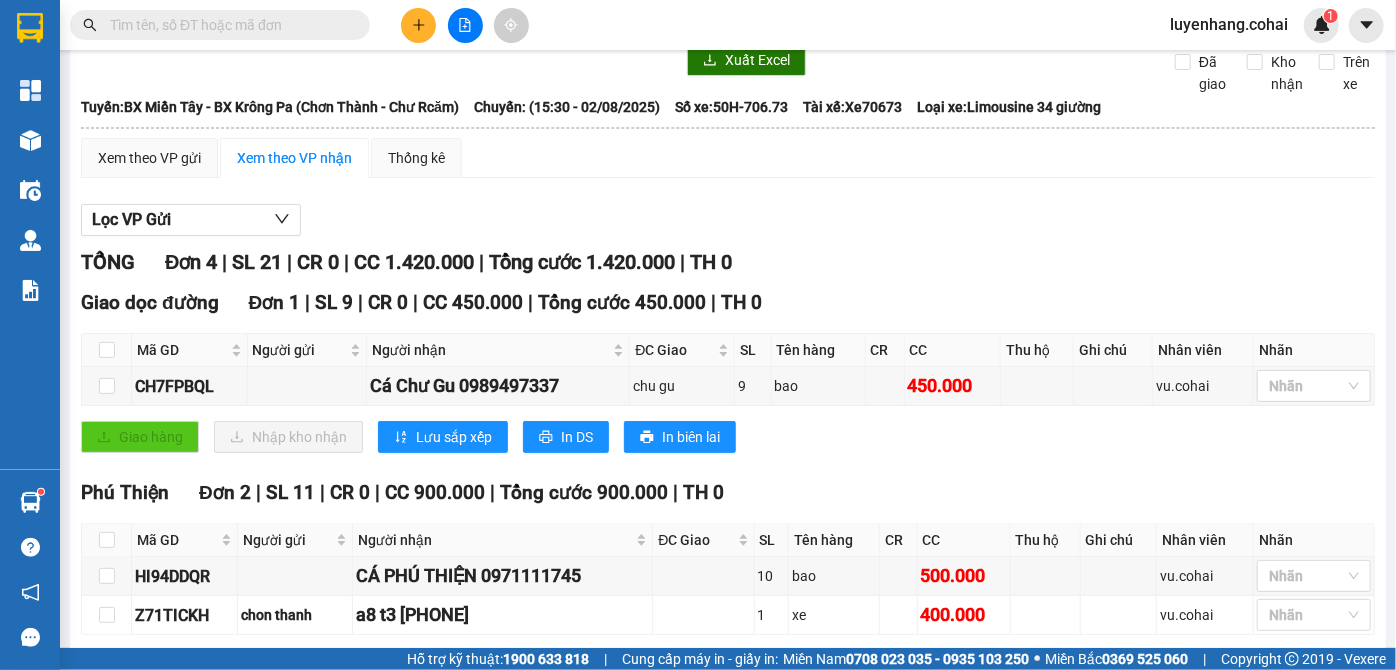 scroll, scrollTop: 0, scrollLeft: 0, axis: both 